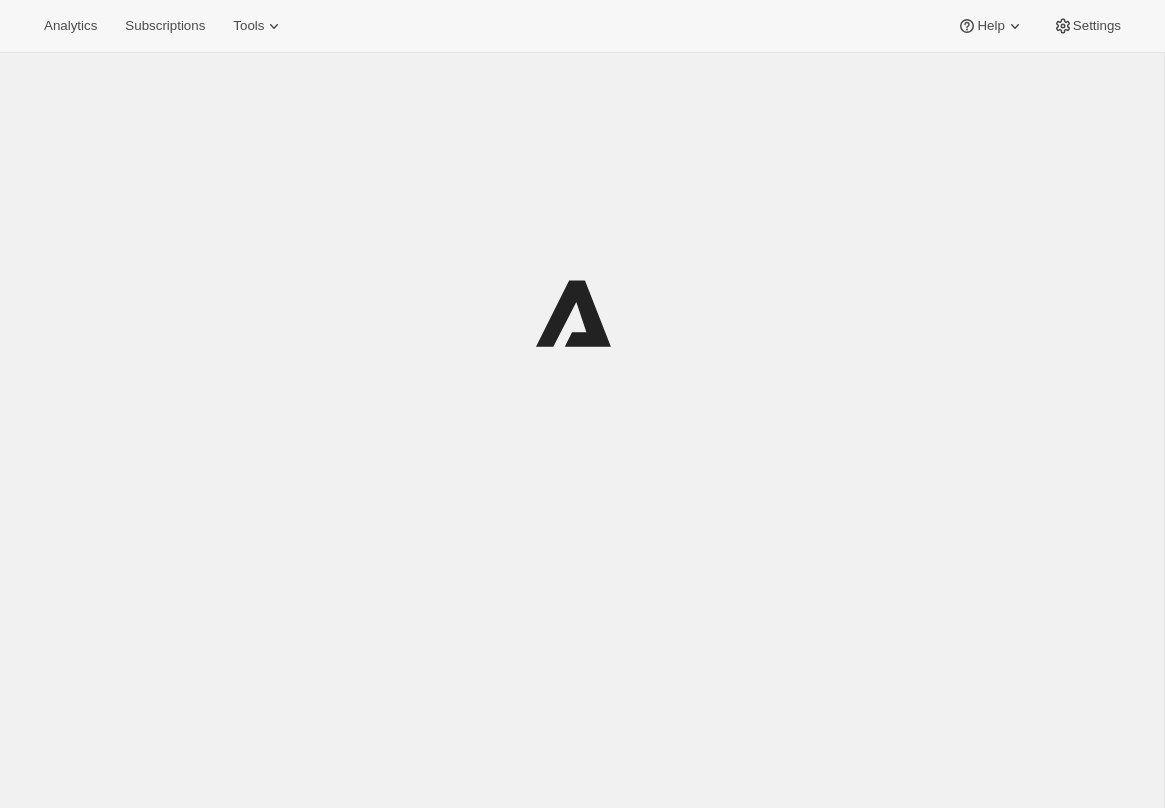 scroll, scrollTop: 0, scrollLeft: 0, axis: both 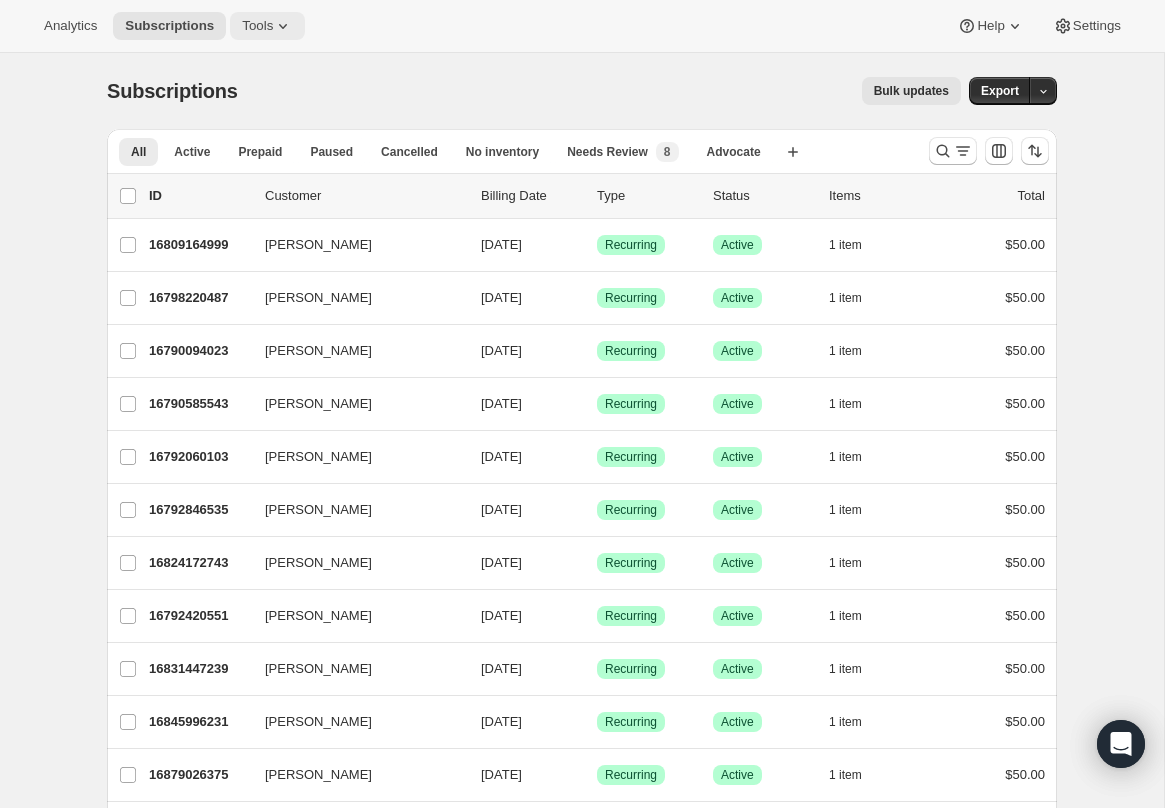 click on "Tools" at bounding box center [257, 26] 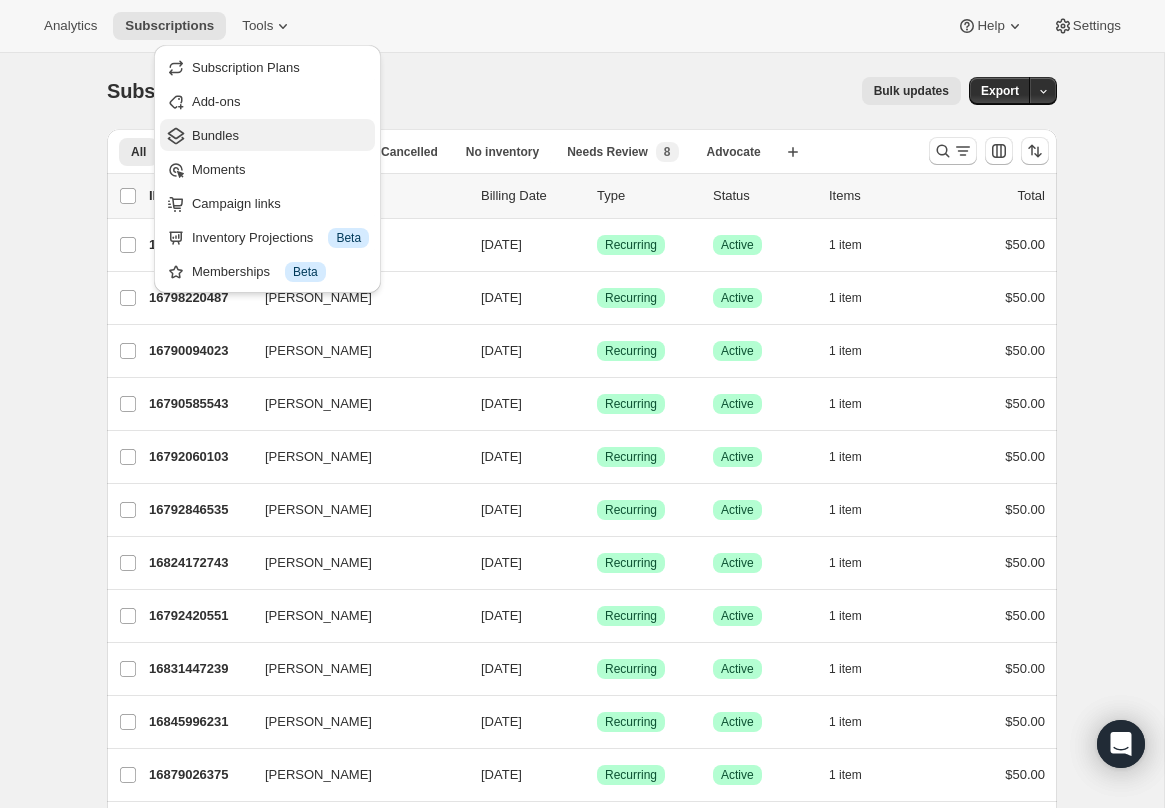 click on "Bundles" at bounding box center [215, 135] 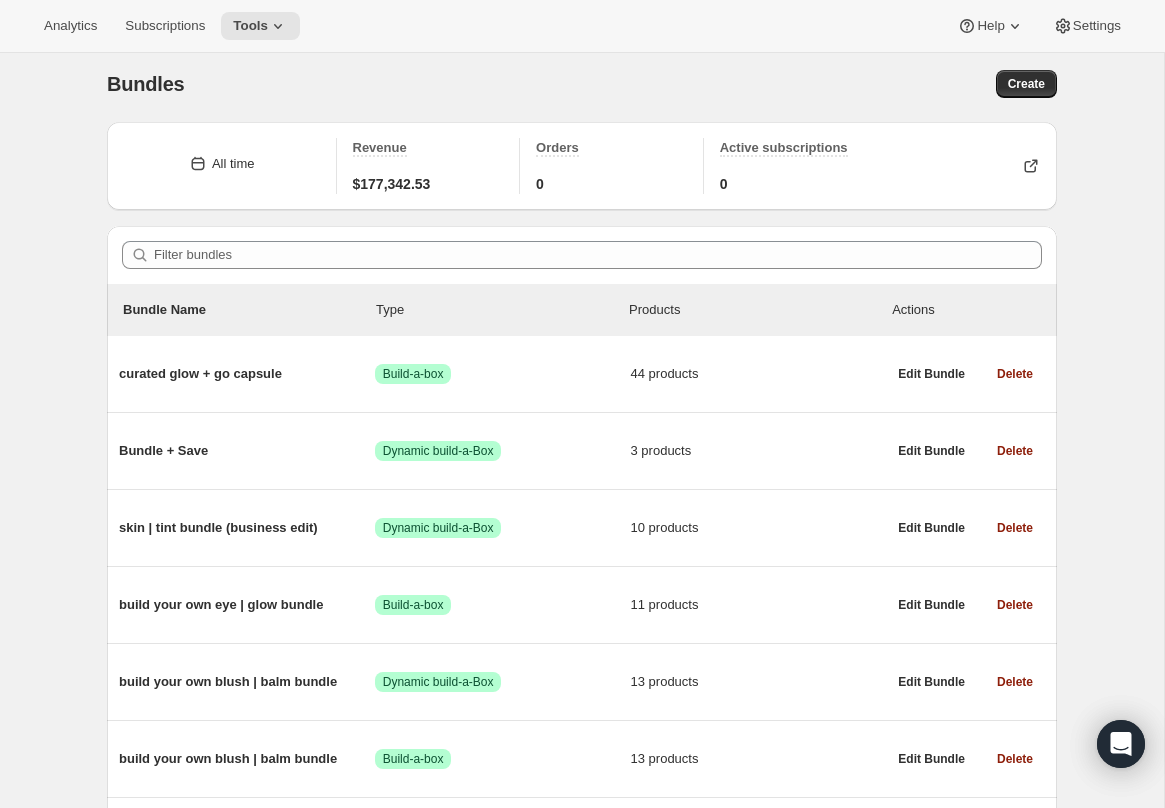 scroll, scrollTop: 0, scrollLeft: 0, axis: both 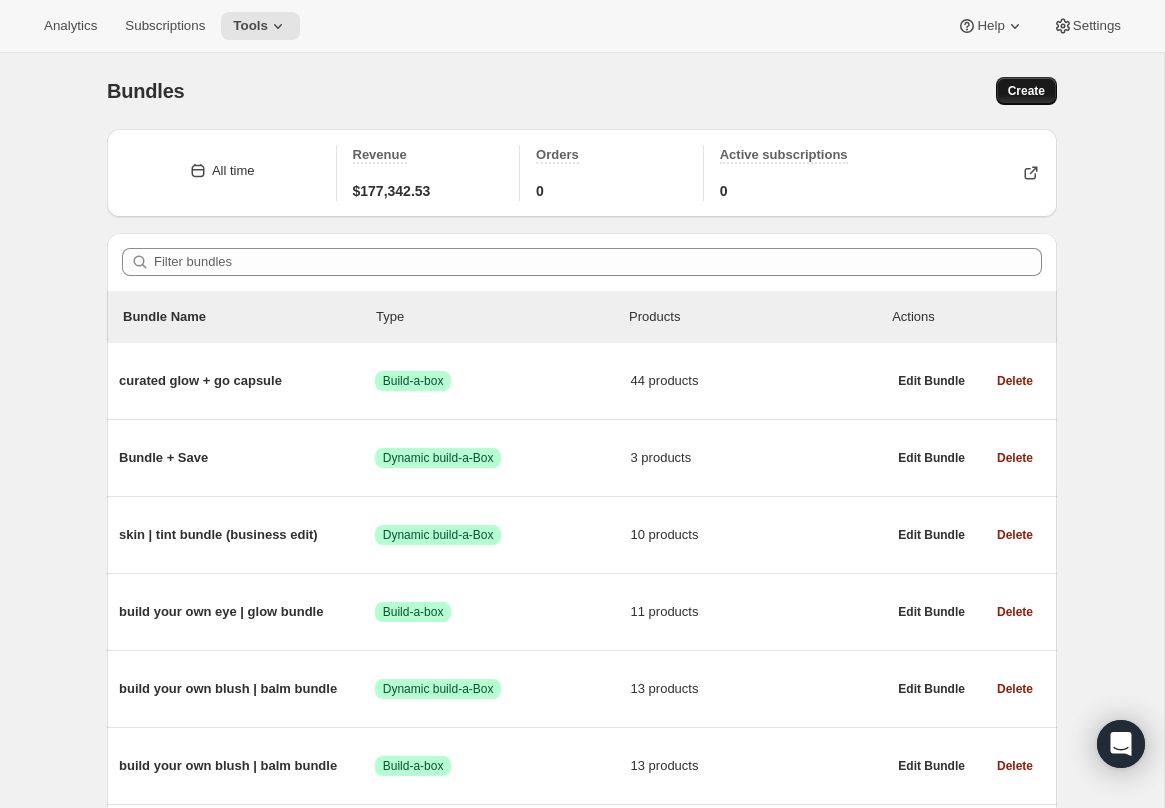 click on "Create" at bounding box center (1026, 91) 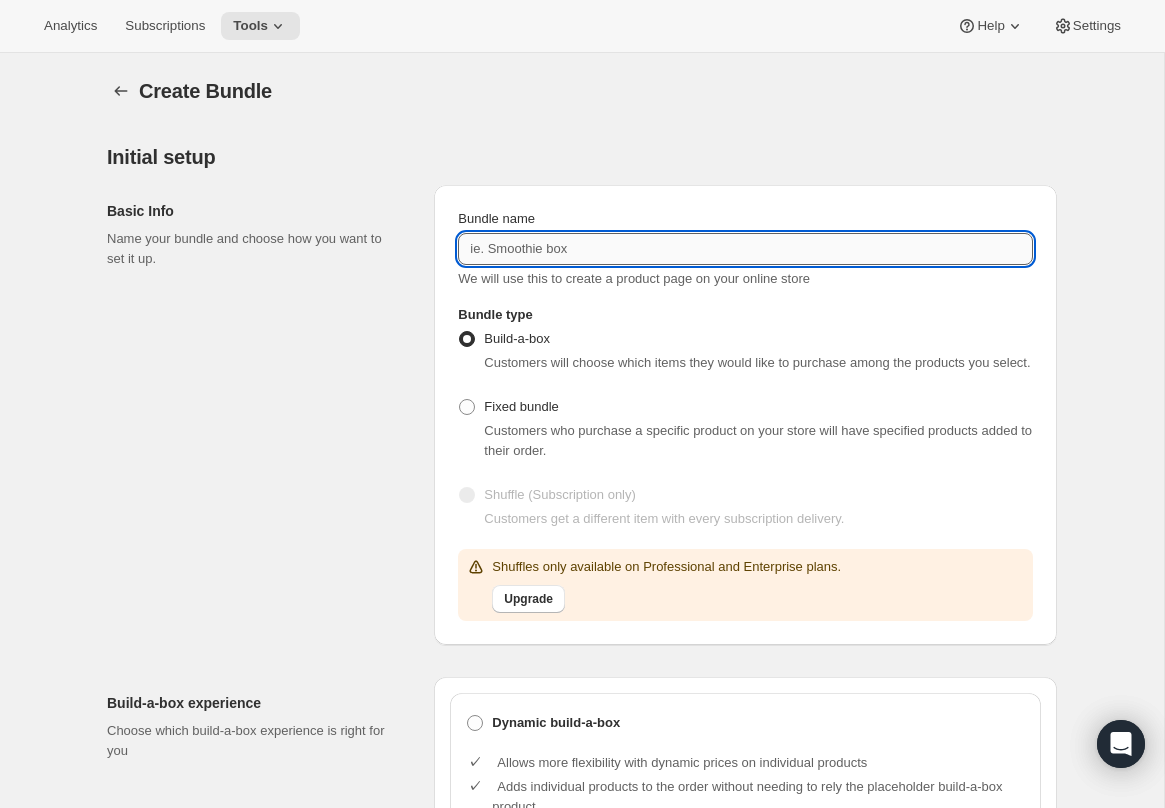 click on "Bundle name" at bounding box center [745, 249] 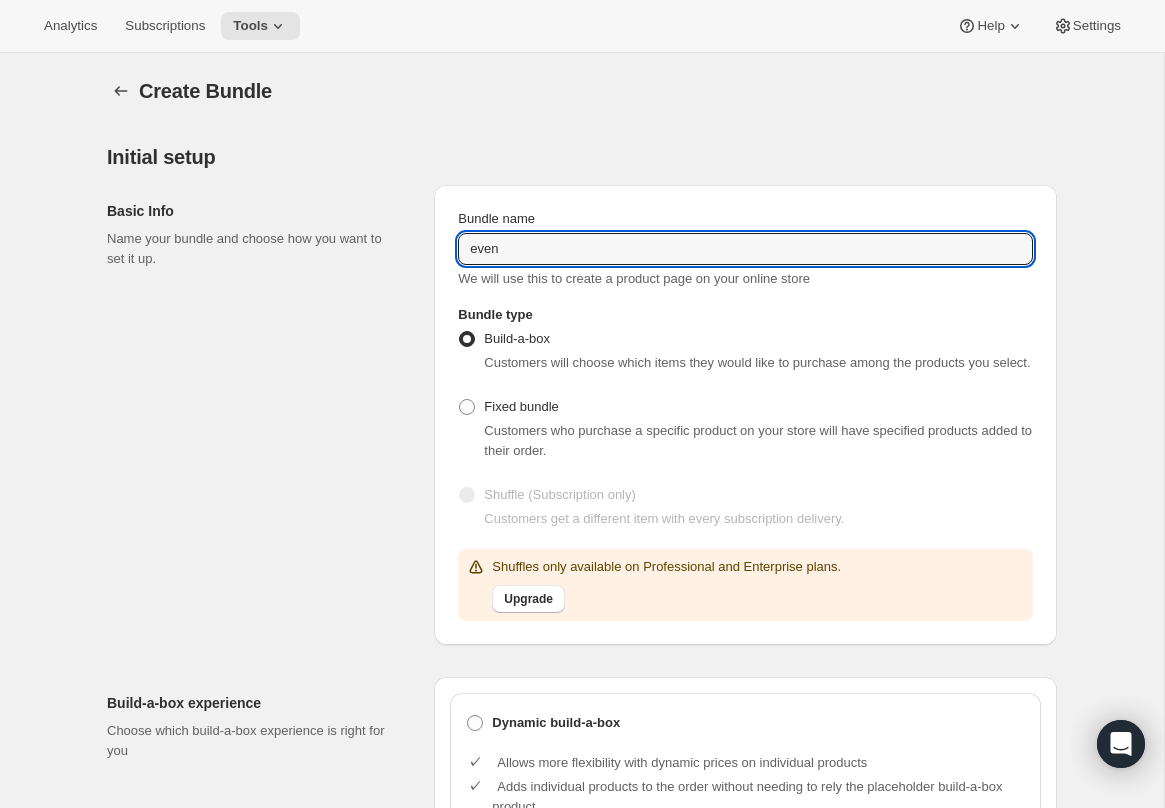 type on "even + enhance bundle" 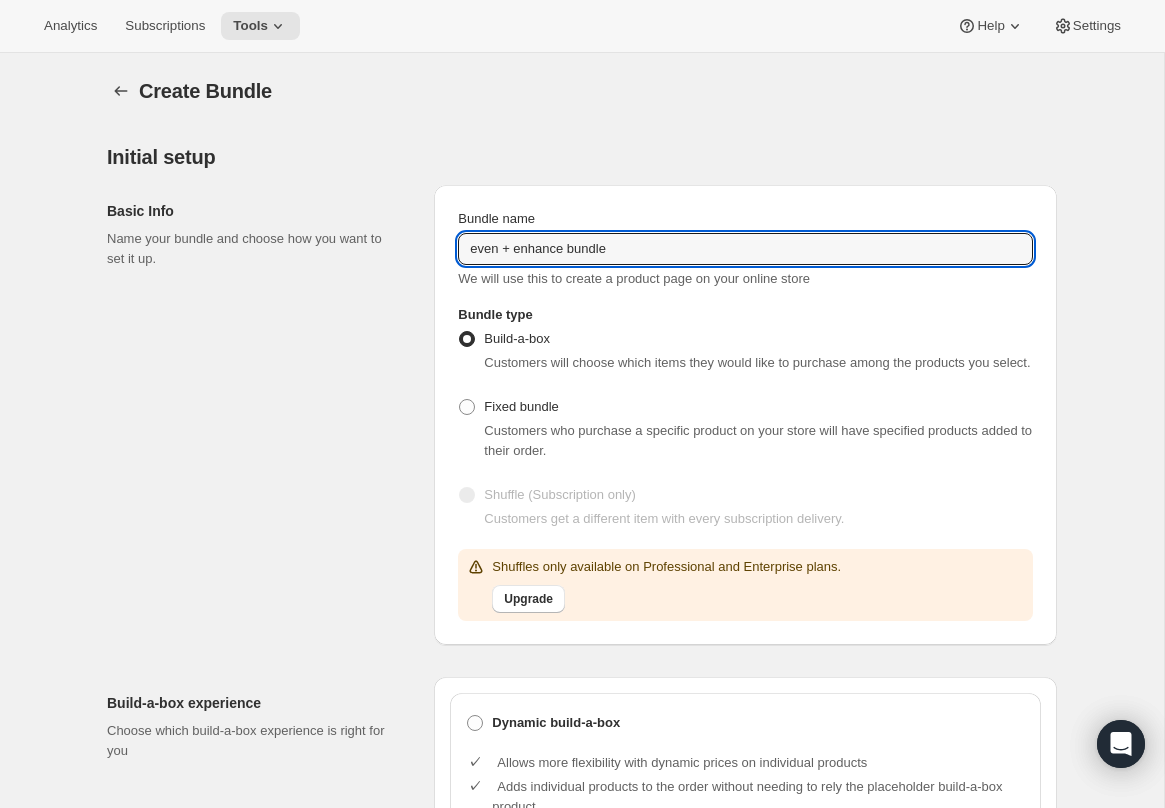 click on "Name your bundle and choose how you want to set it up." at bounding box center (254, 249) 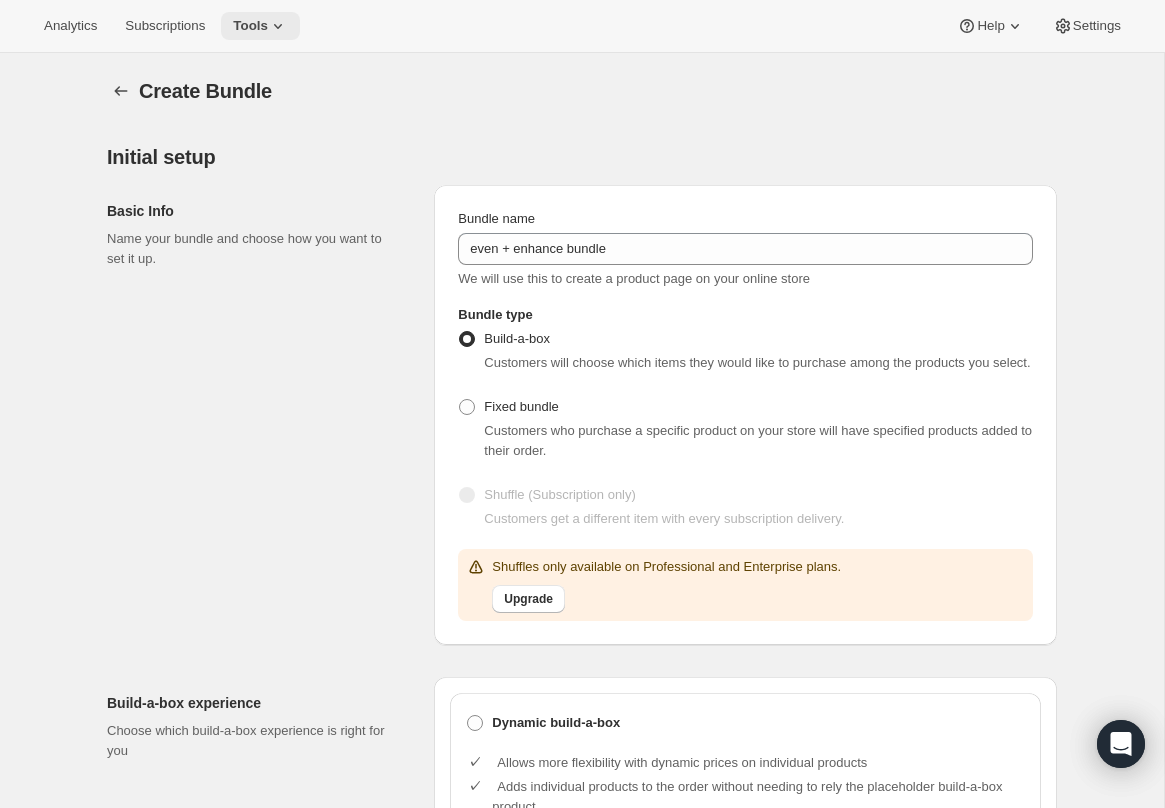 click on "Tools" at bounding box center (250, 26) 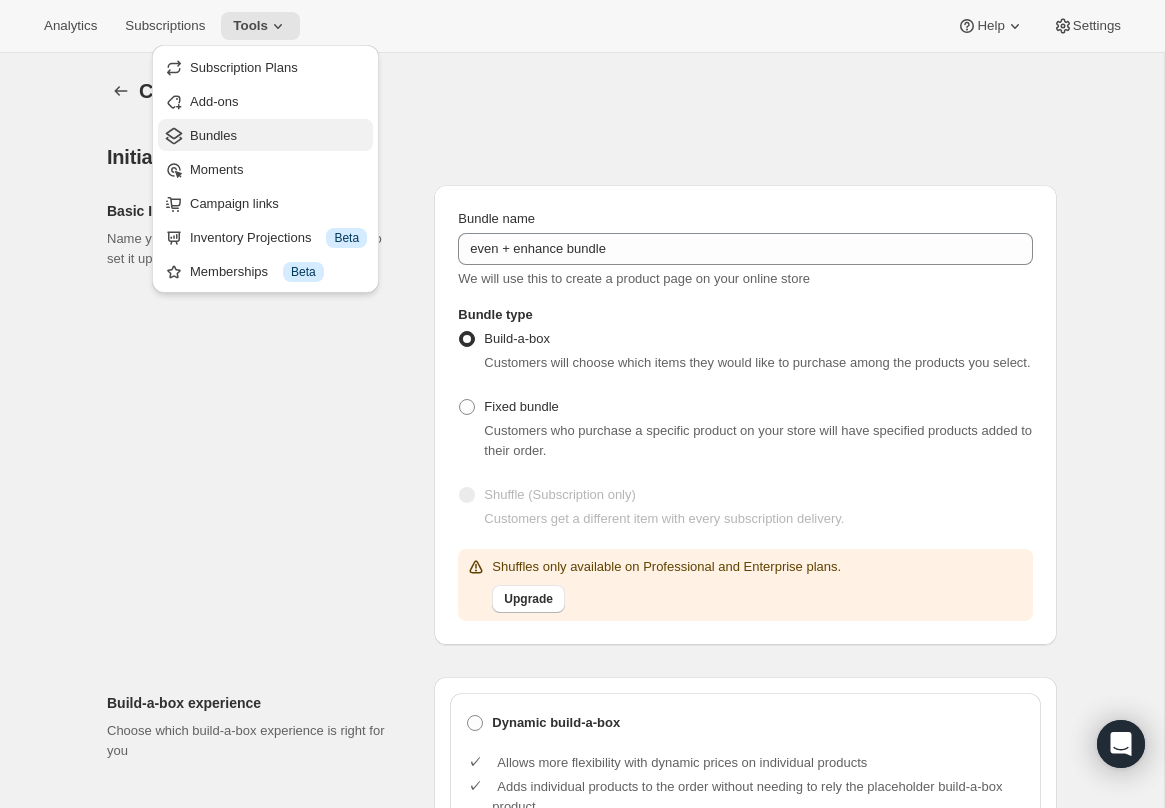 click on "Bundles" at bounding box center [213, 135] 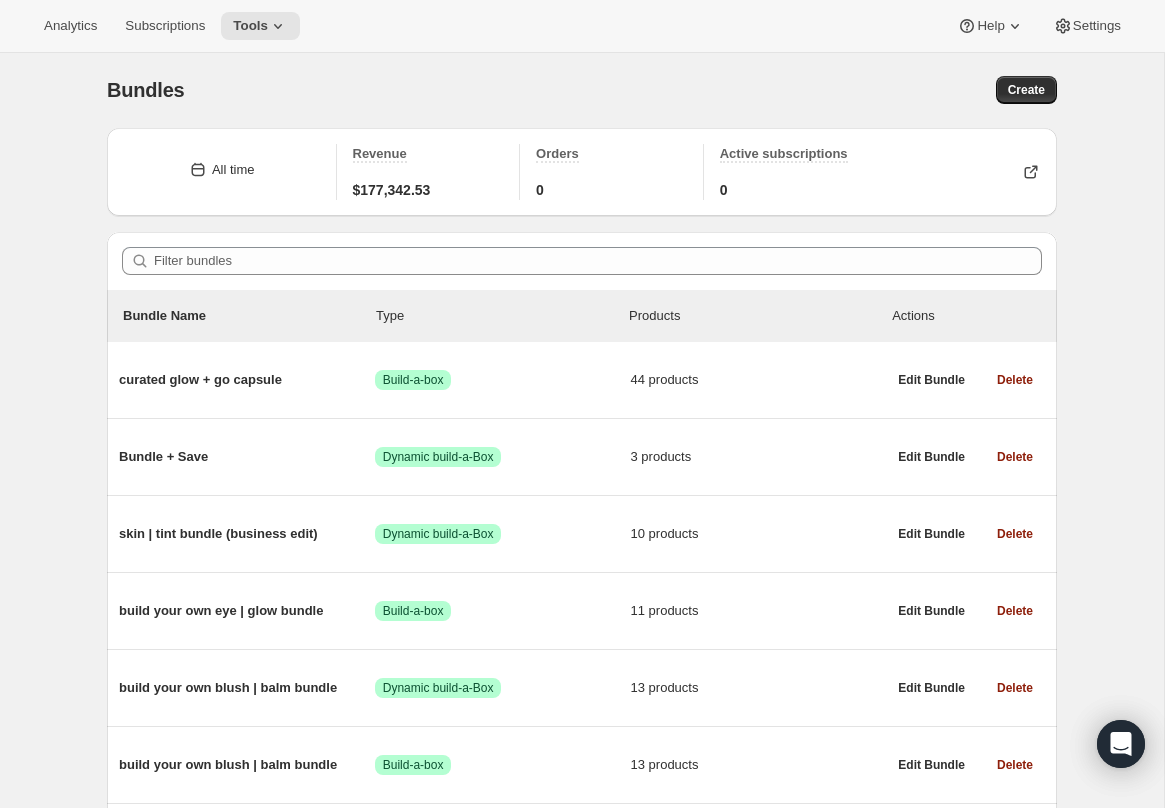 scroll, scrollTop: 0, scrollLeft: 0, axis: both 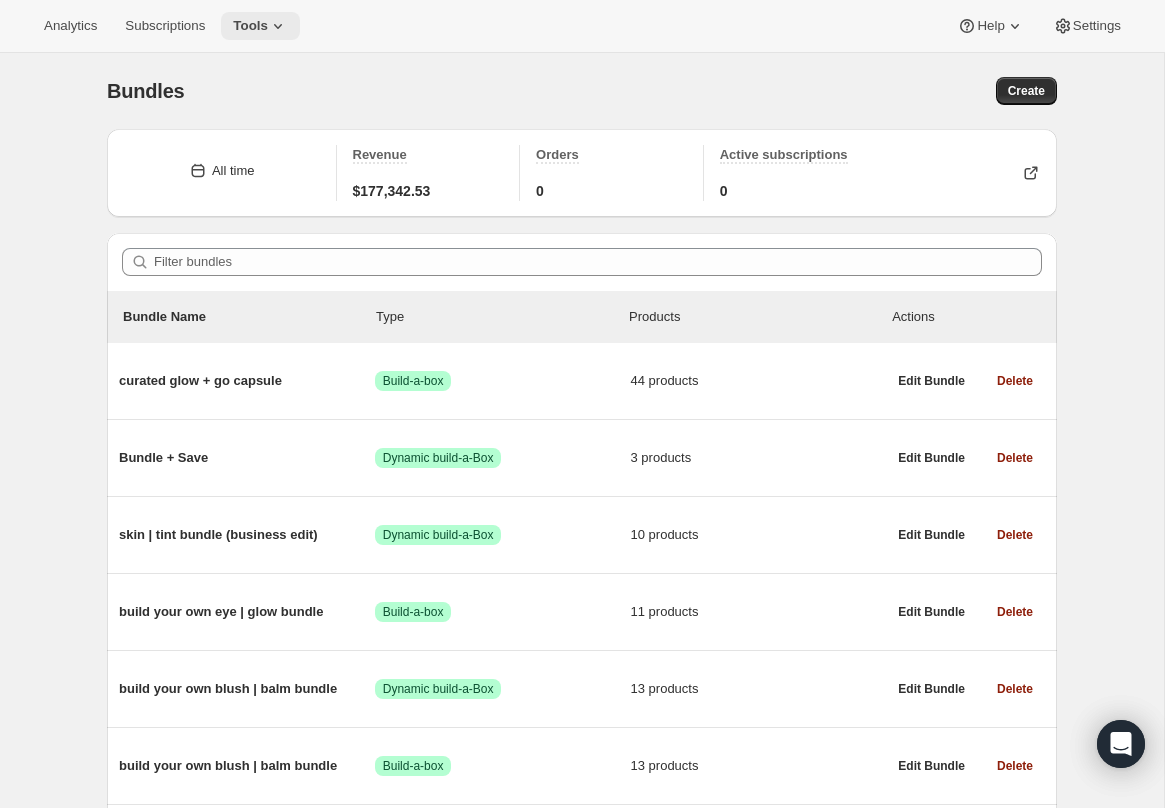 click on "Tools" at bounding box center [250, 26] 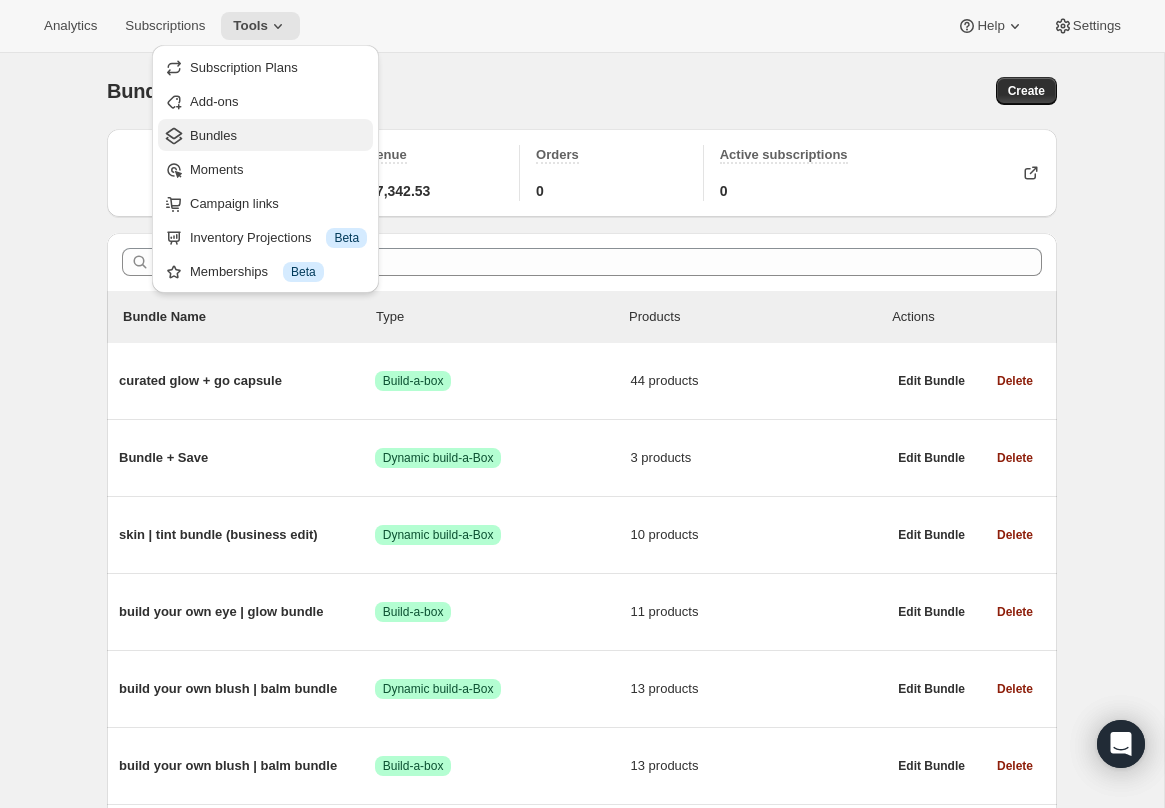 click on "Bundles" at bounding box center [278, 136] 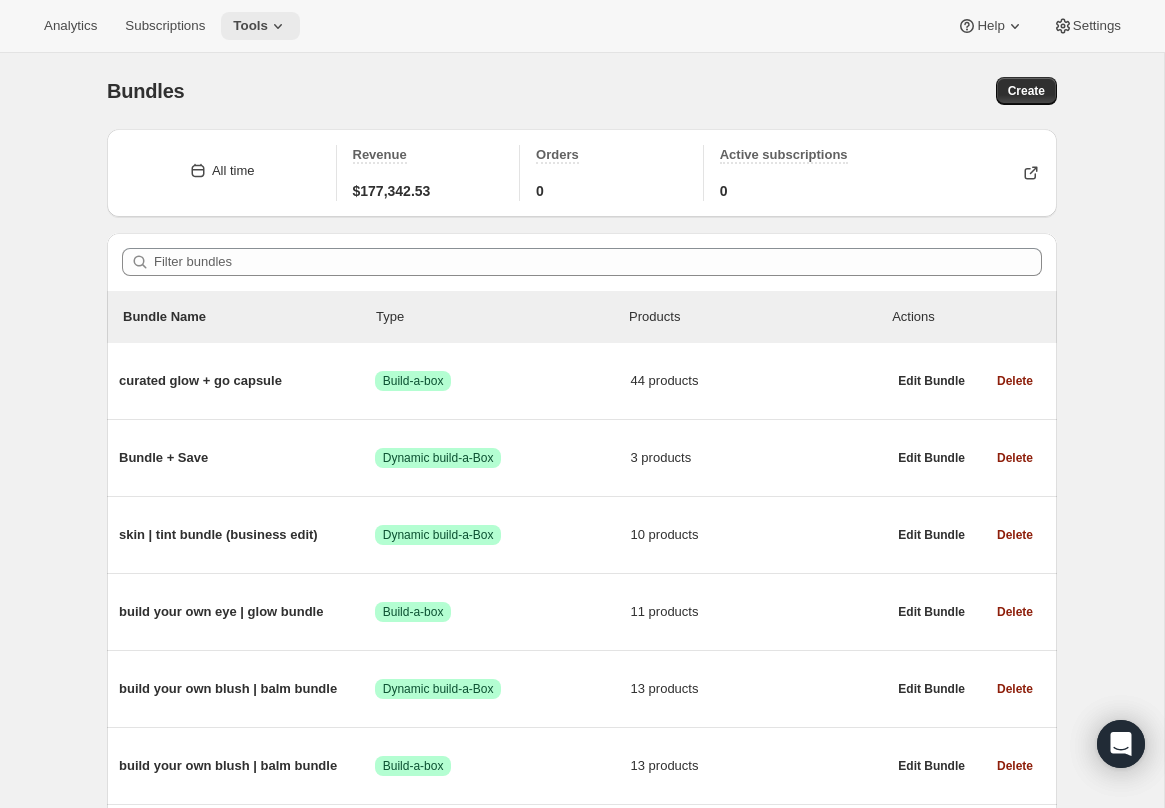 click on "Tools" at bounding box center (250, 26) 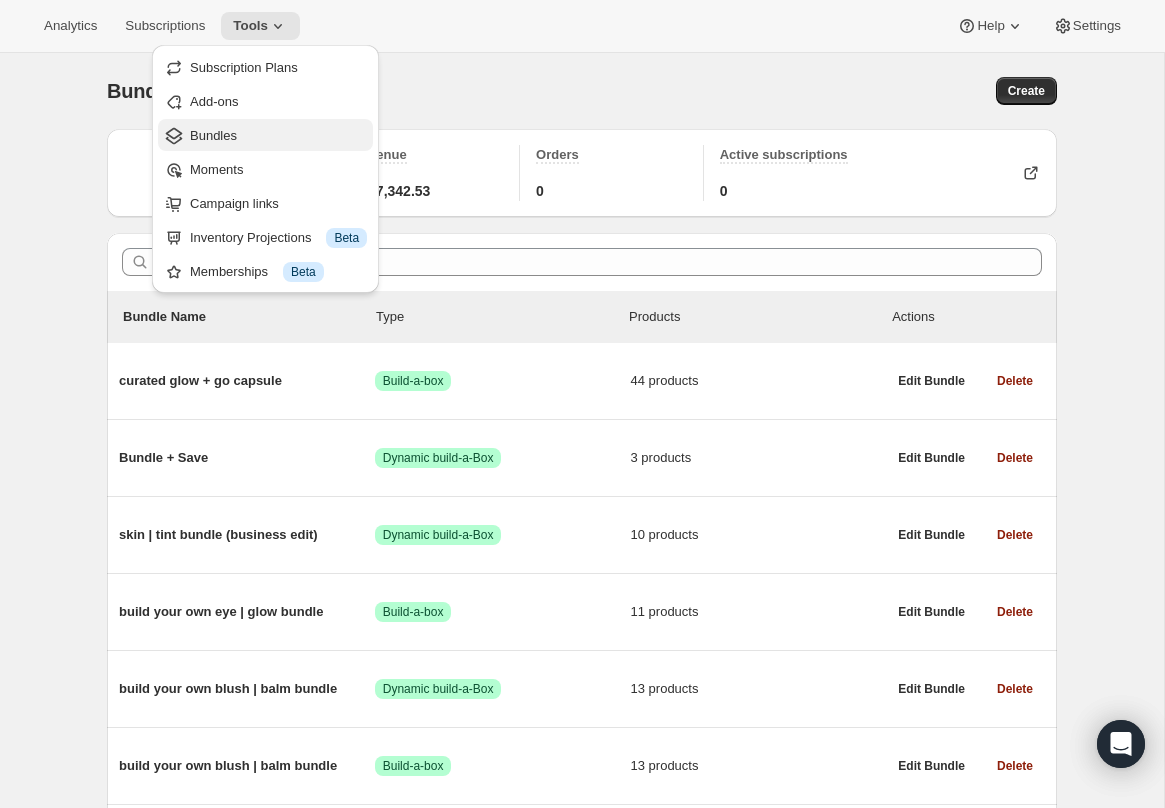 click on "Bundles" at bounding box center (278, 136) 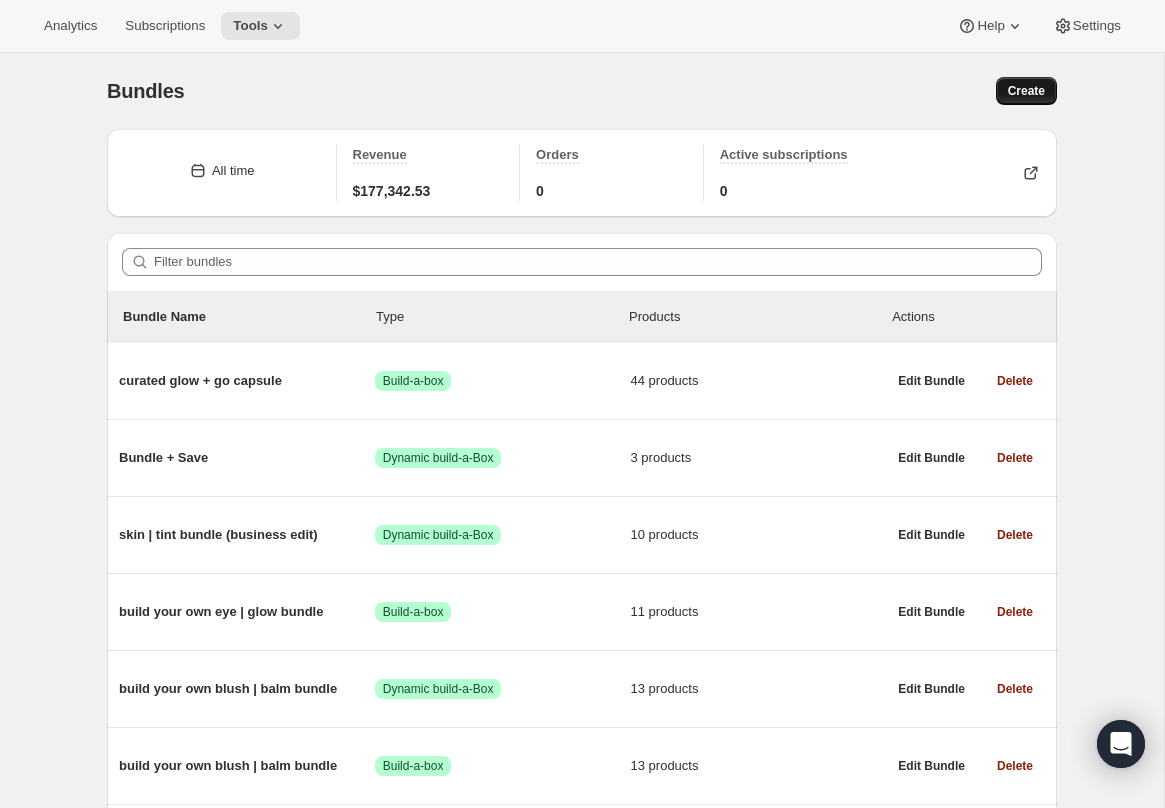 click on "Create" at bounding box center [1026, 91] 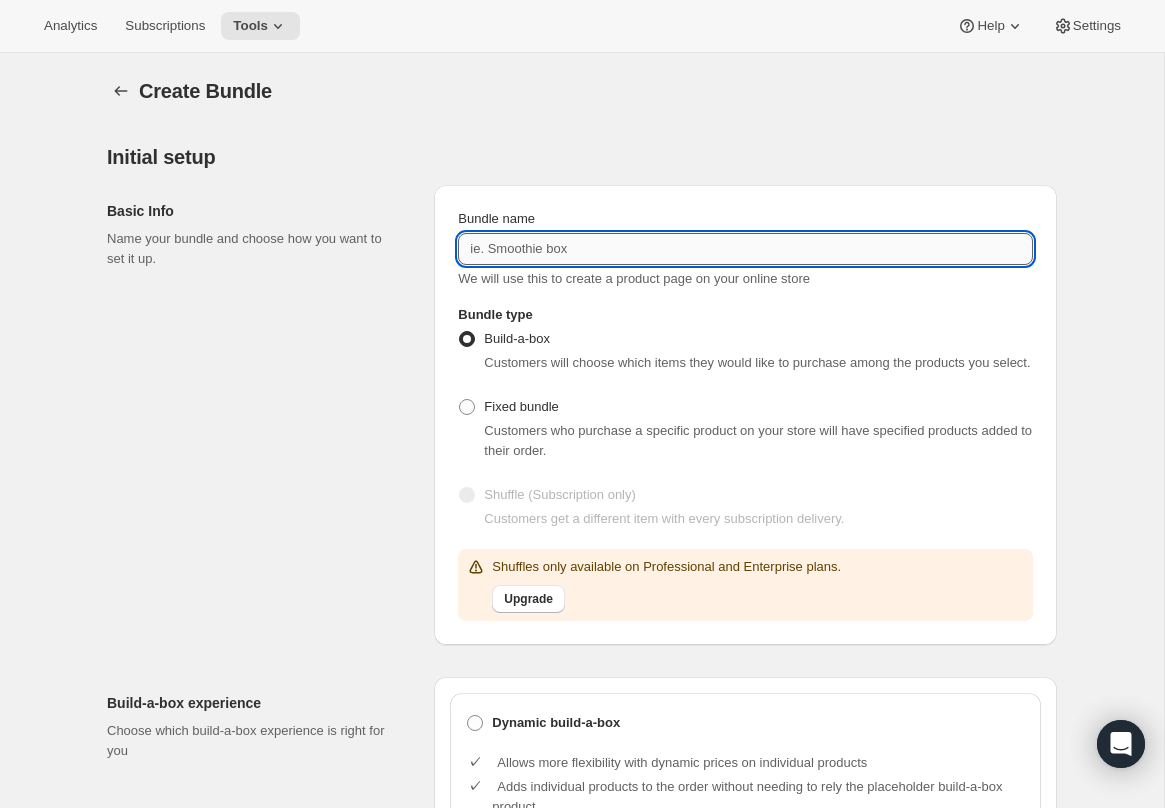click on "Bundle name" at bounding box center [745, 249] 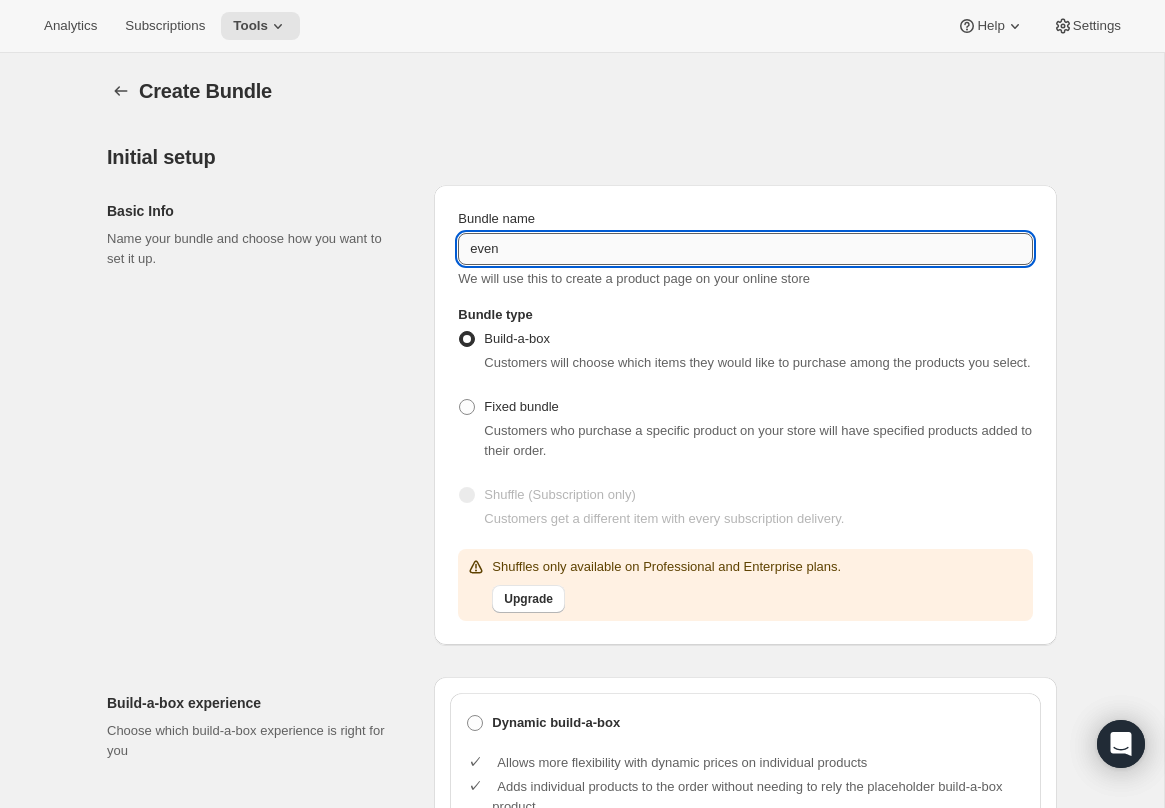 type on "even + enhance bundle" 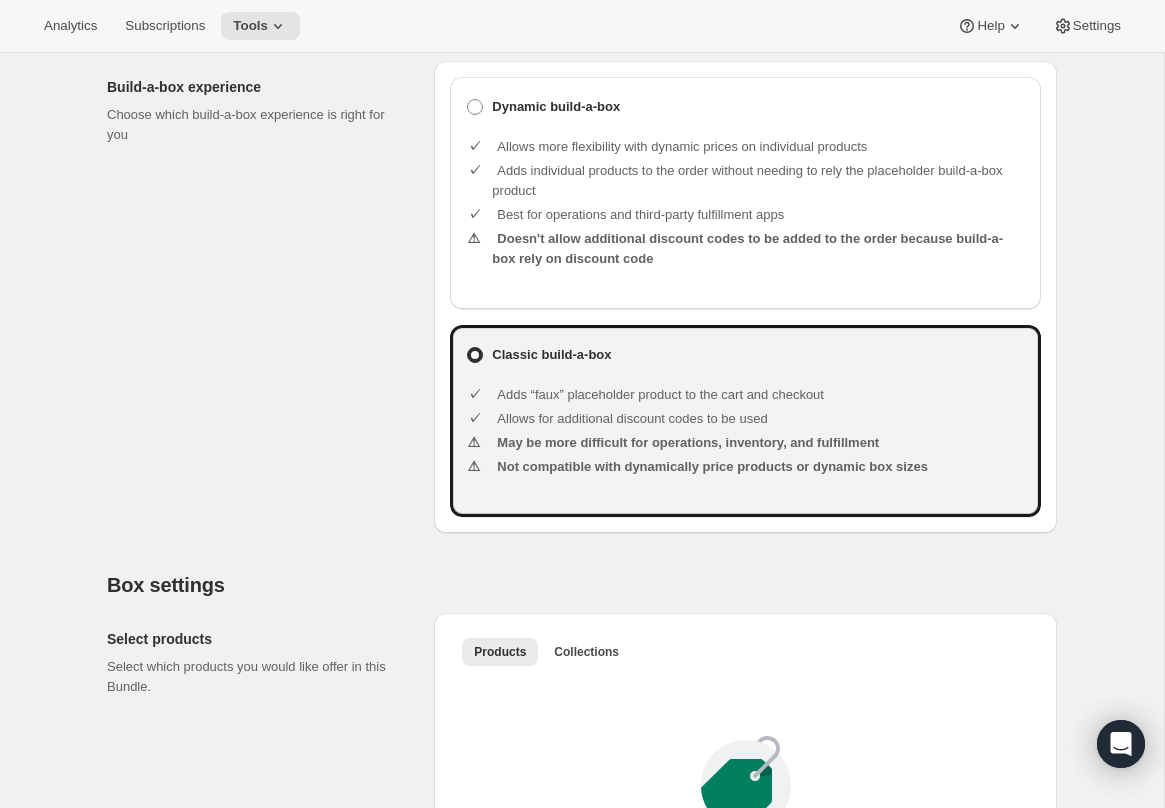 scroll, scrollTop: 609, scrollLeft: 0, axis: vertical 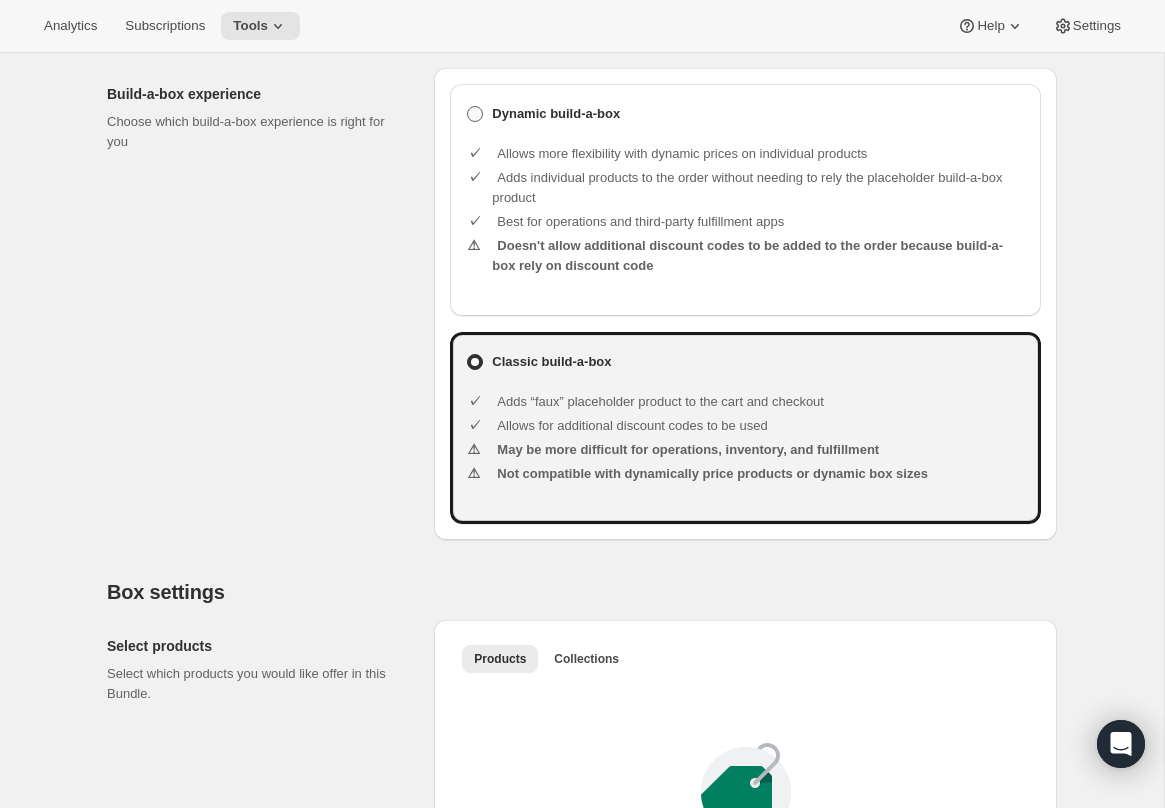click at bounding box center (475, 114) 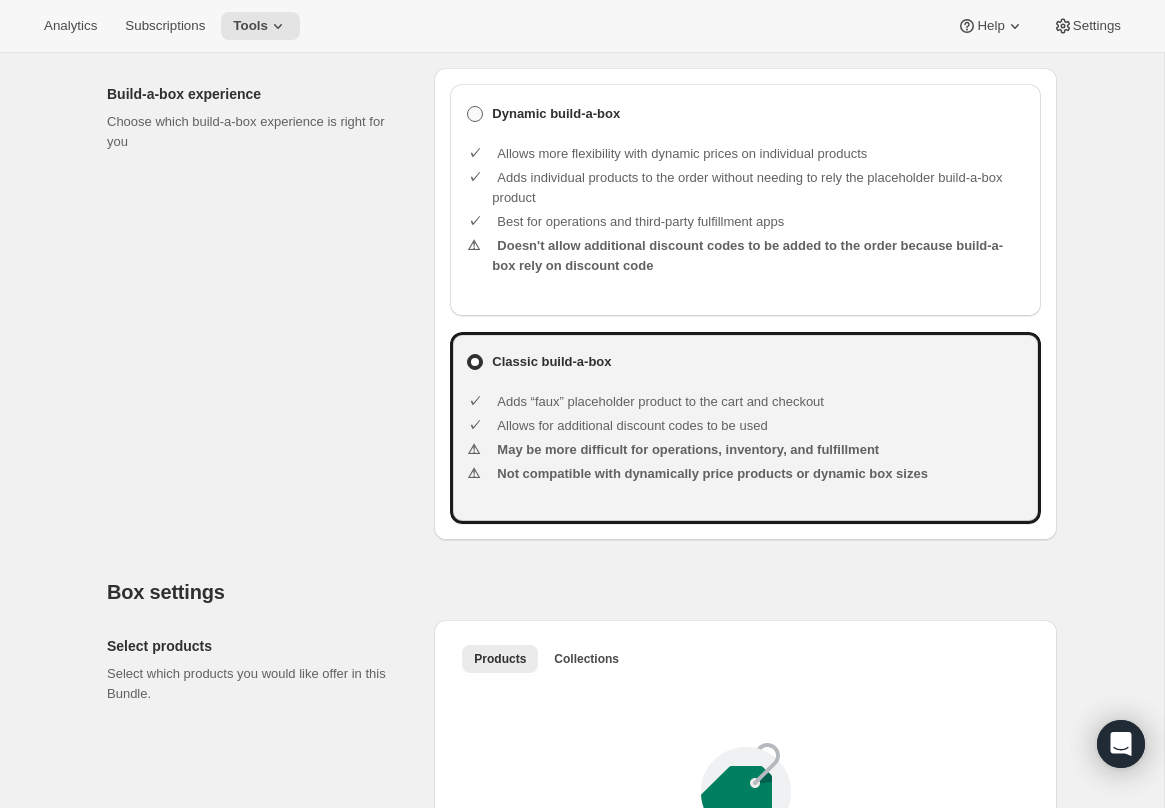 radio on "true" 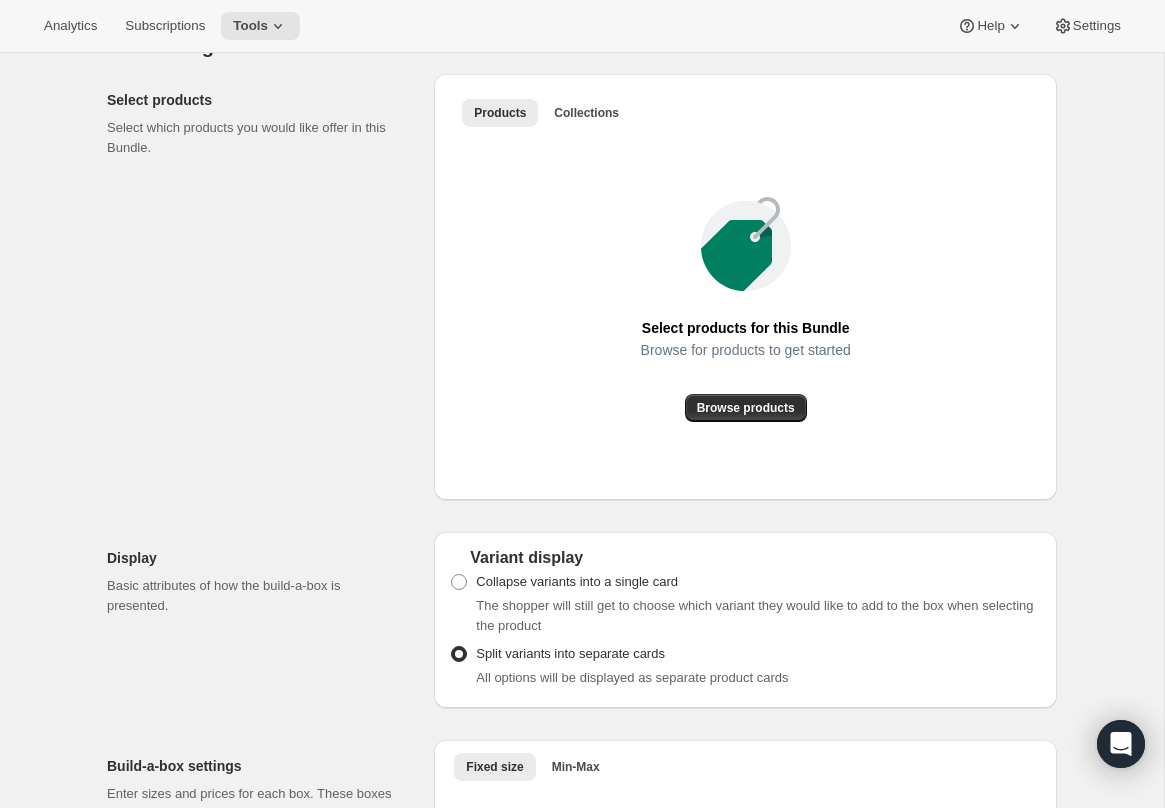 scroll, scrollTop: 1183, scrollLeft: 0, axis: vertical 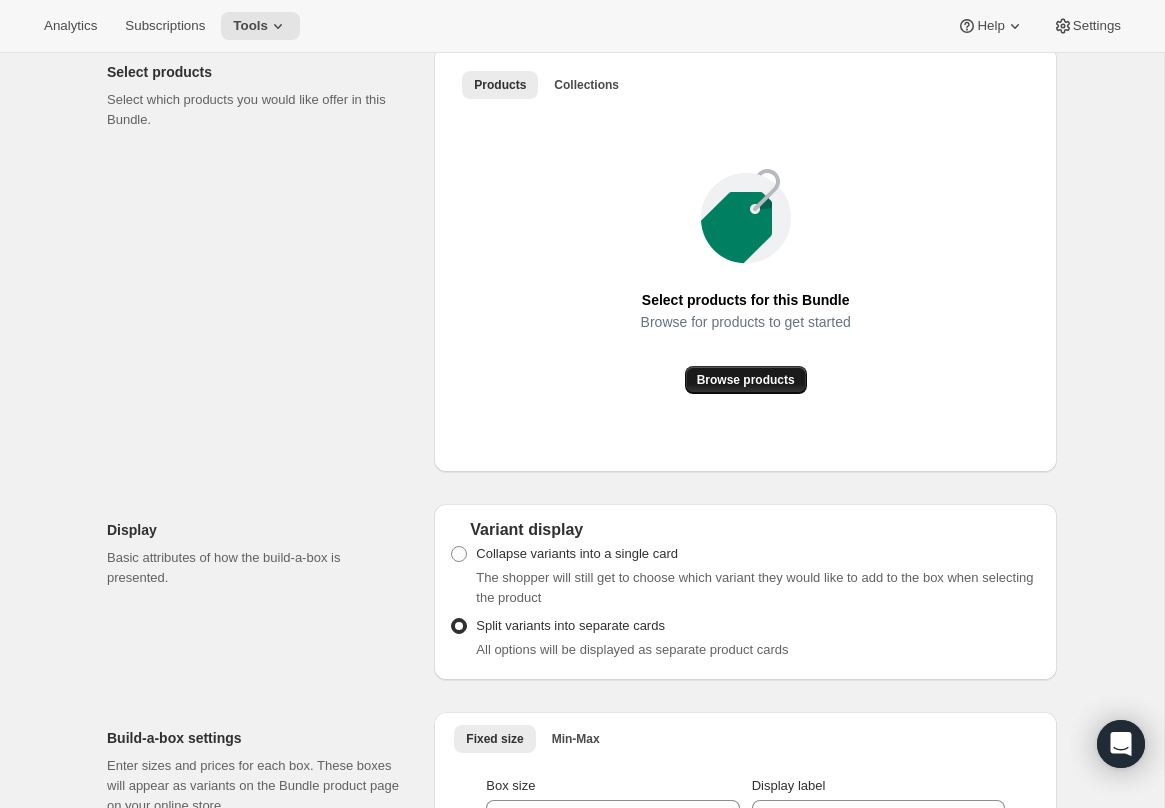 click on "Browse products" at bounding box center (746, 380) 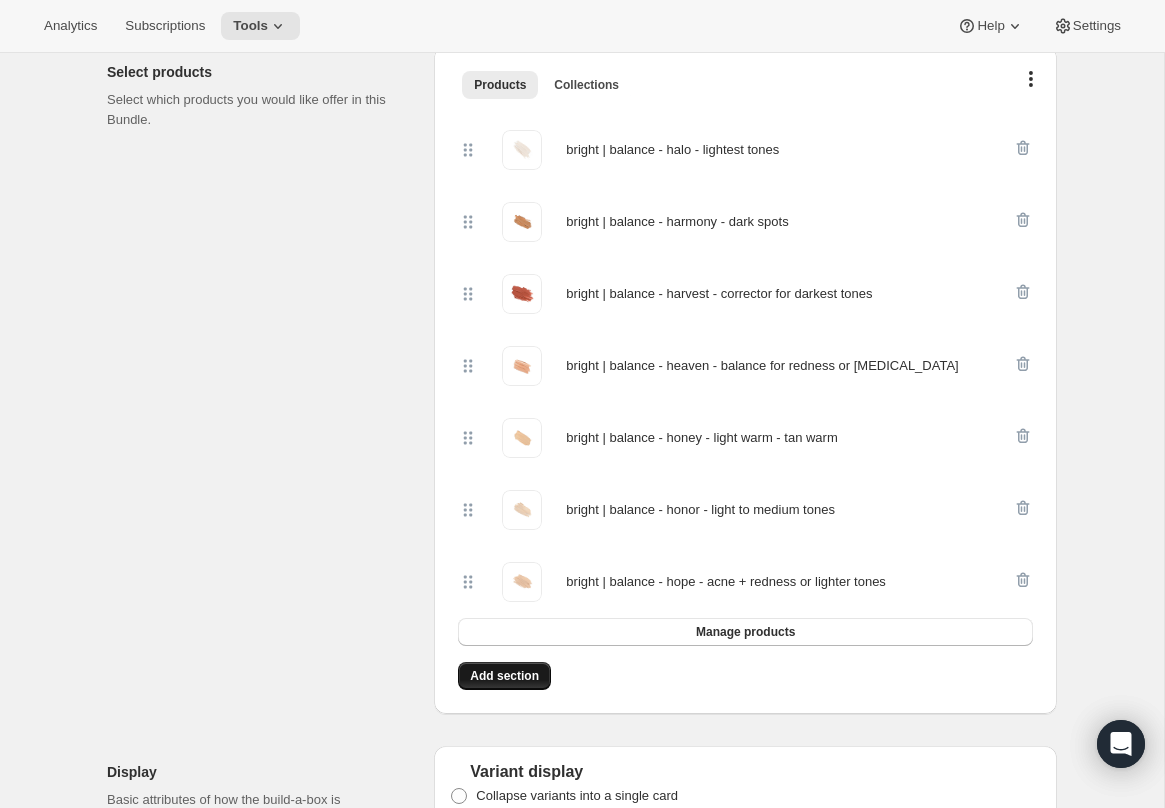 click on "Add section" at bounding box center (504, 676) 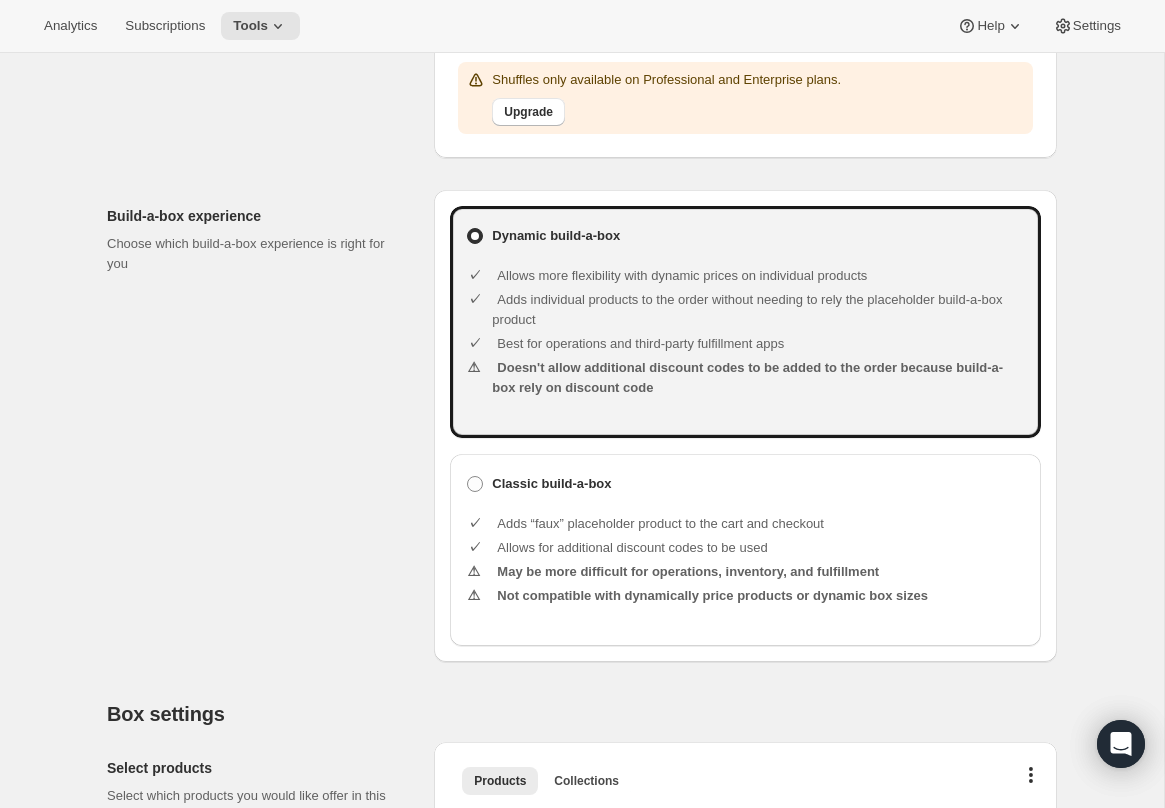 scroll, scrollTop: 0, scrollLeft: 0, axis: both 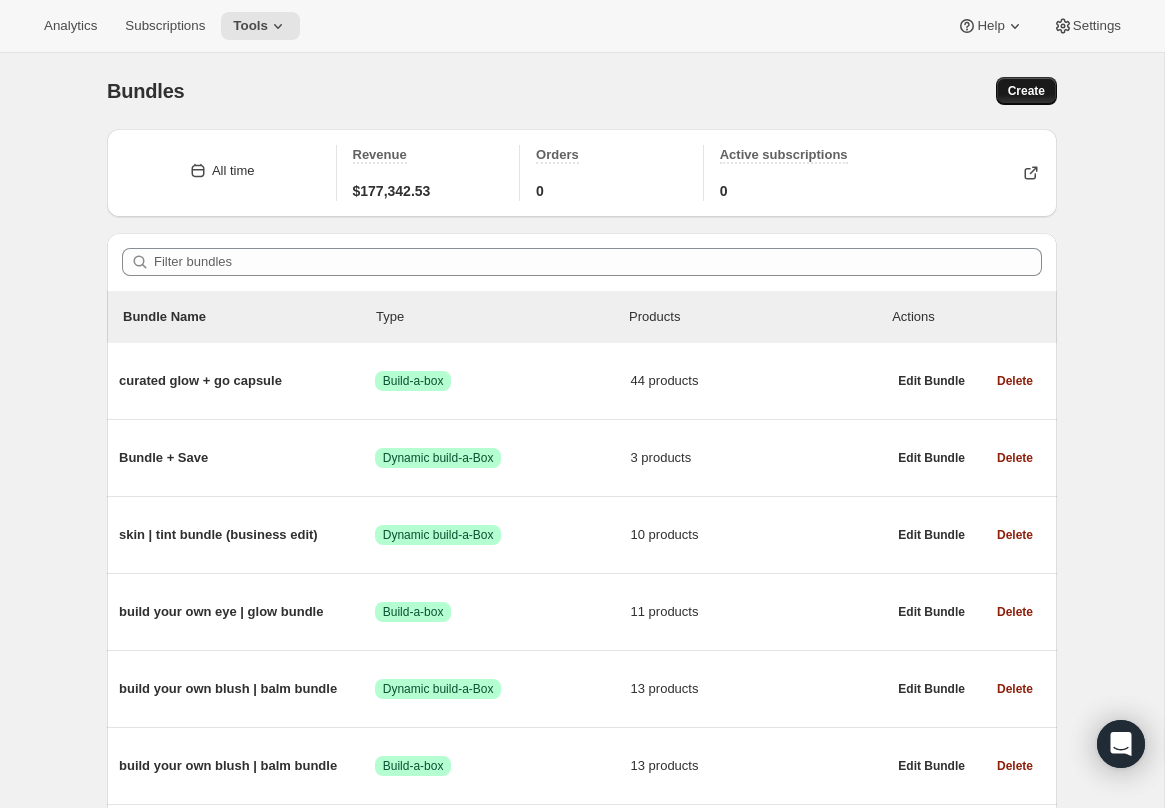 click on "Create" at bounding box center (1026, 91) 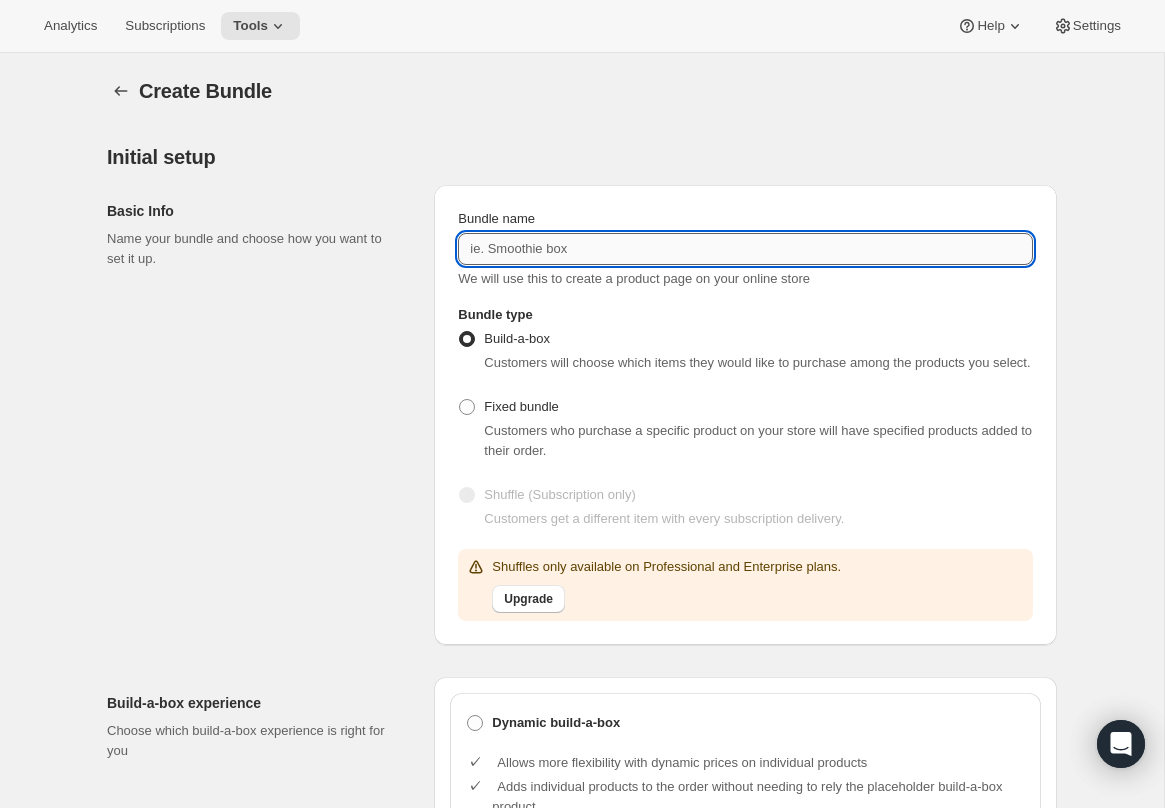 click on "Bundle name" at bounding box center [745, 249] 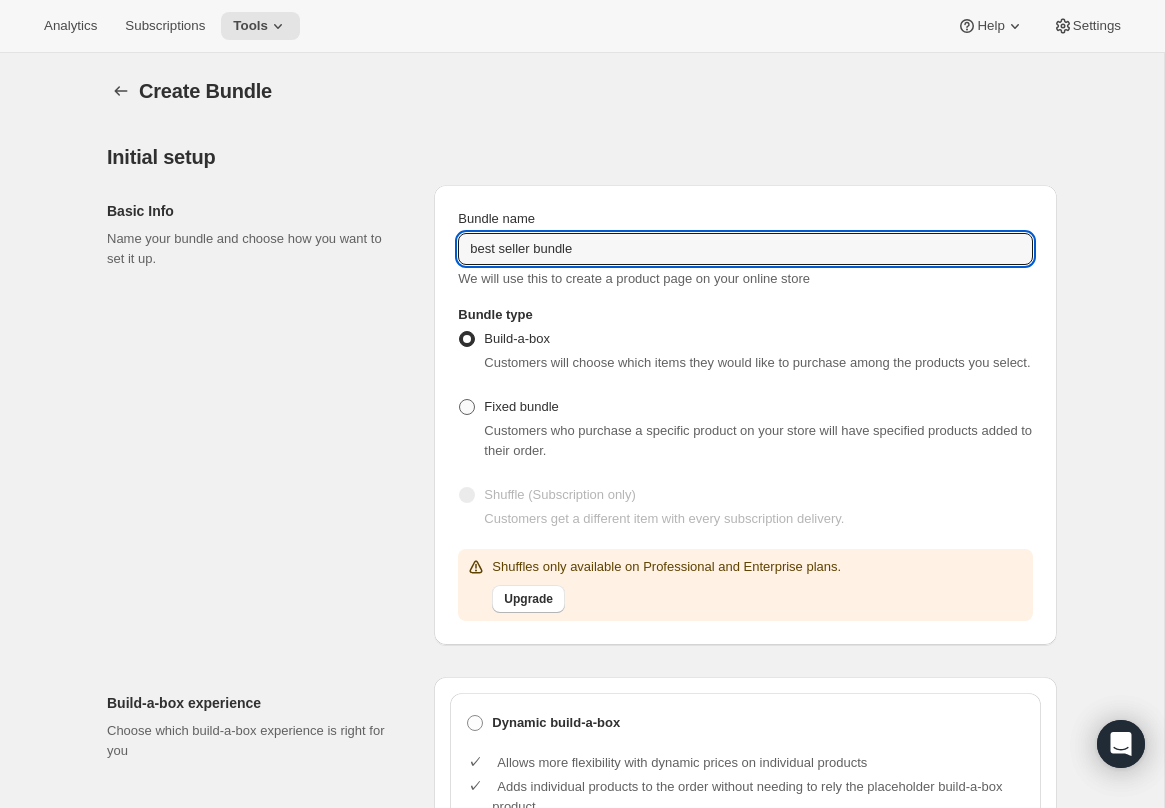 type on "best seller bundle" 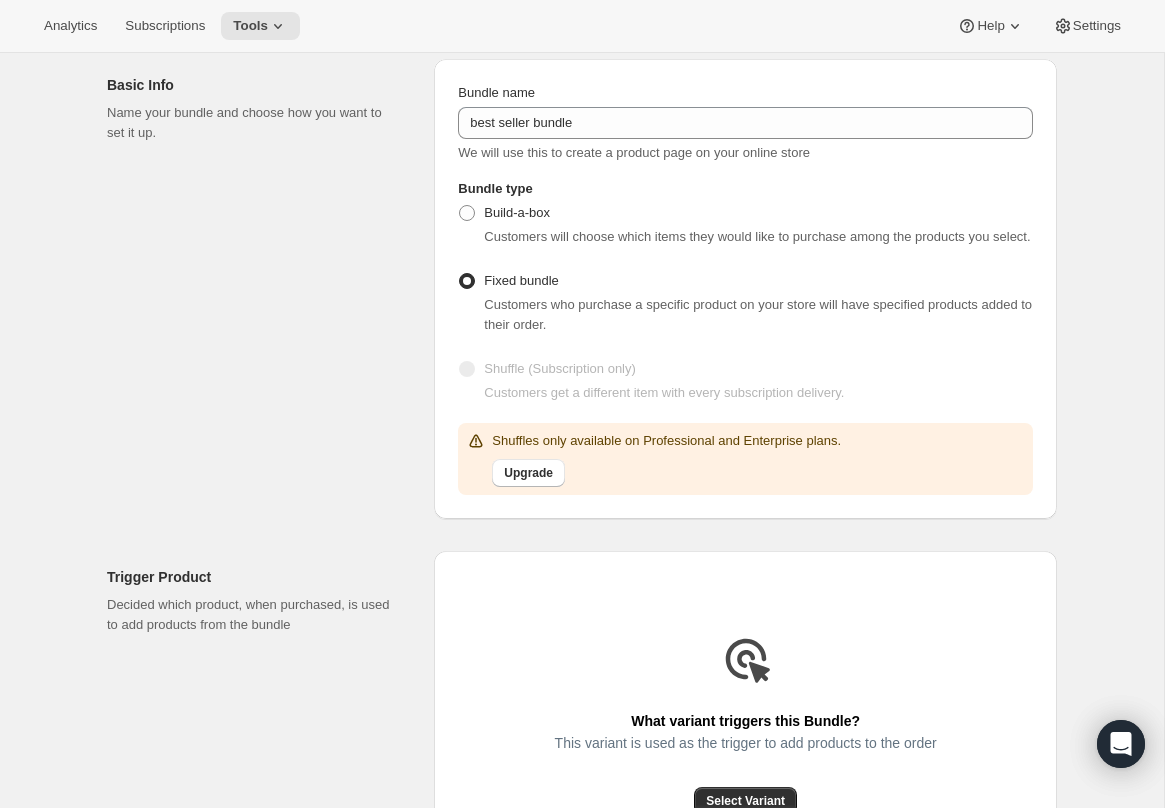 scroll, scrollTop: 48, scrollLeft: 0, axis: vertical 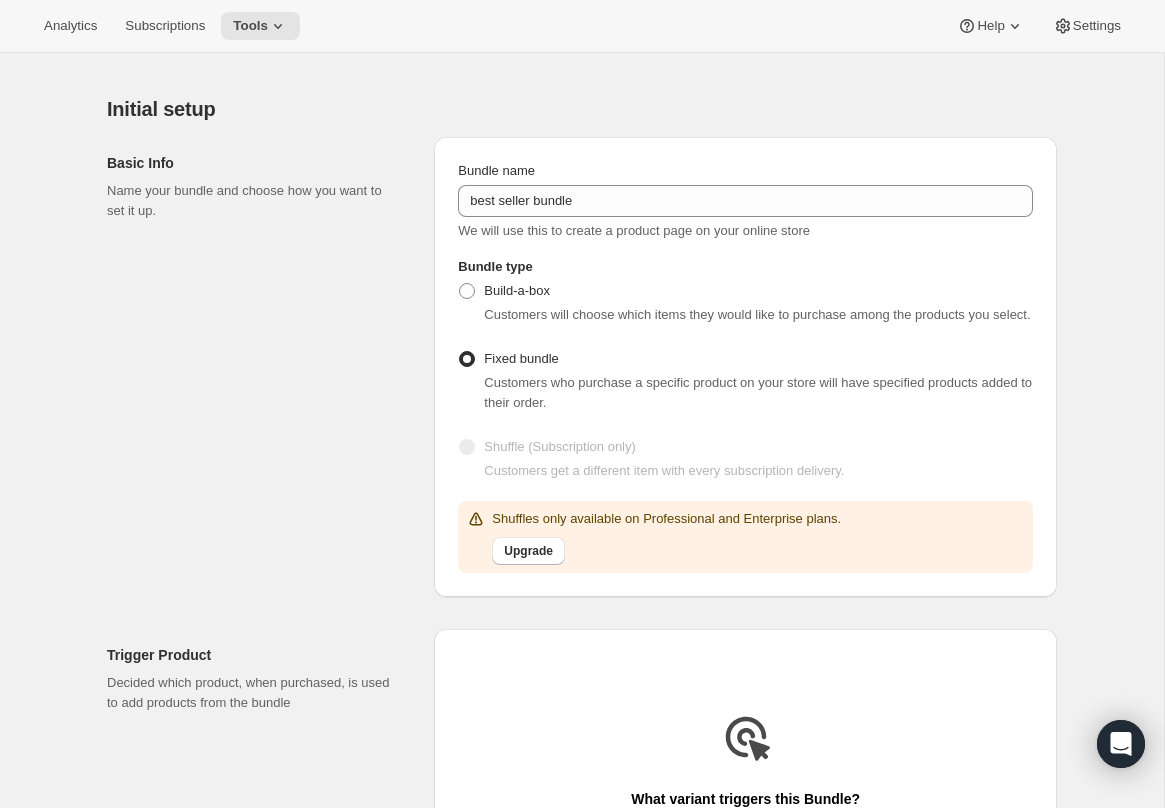 click on "Basic Info Name your bundle and choose how you want to set it up." at bounding box center [262, 367] 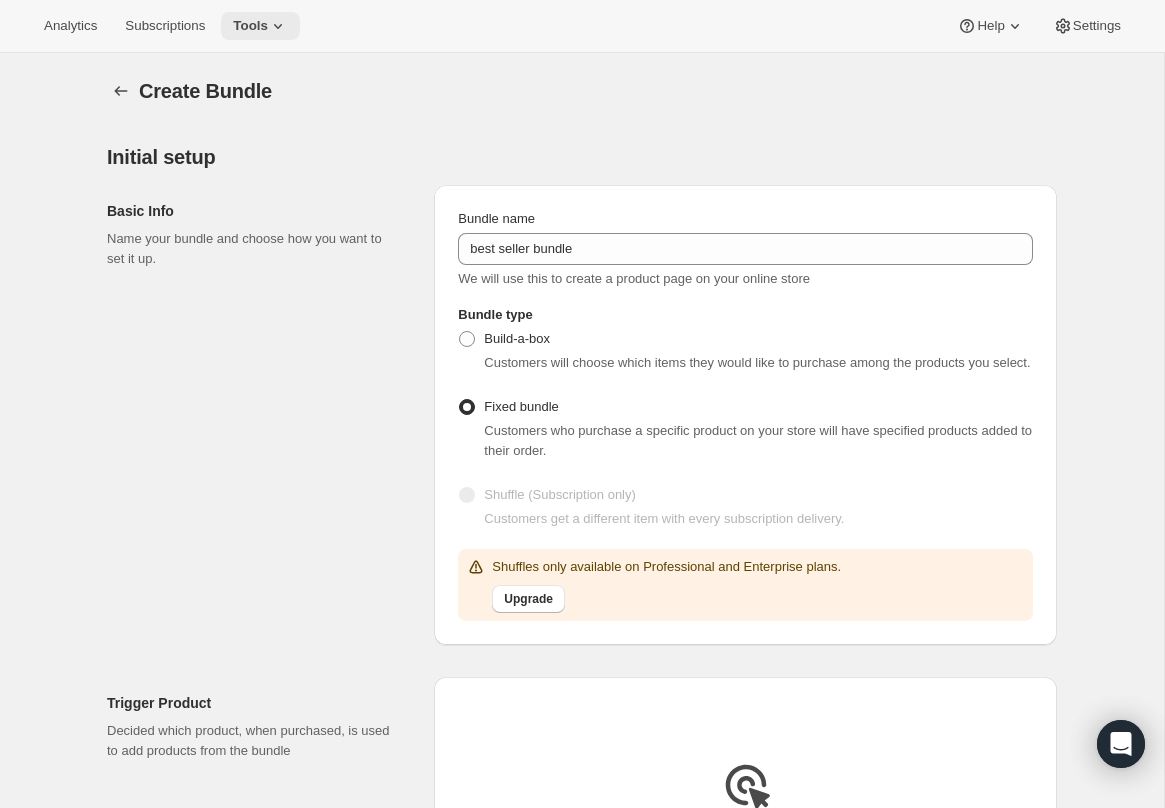 click on "Tools" at bounding box center (250, 26) 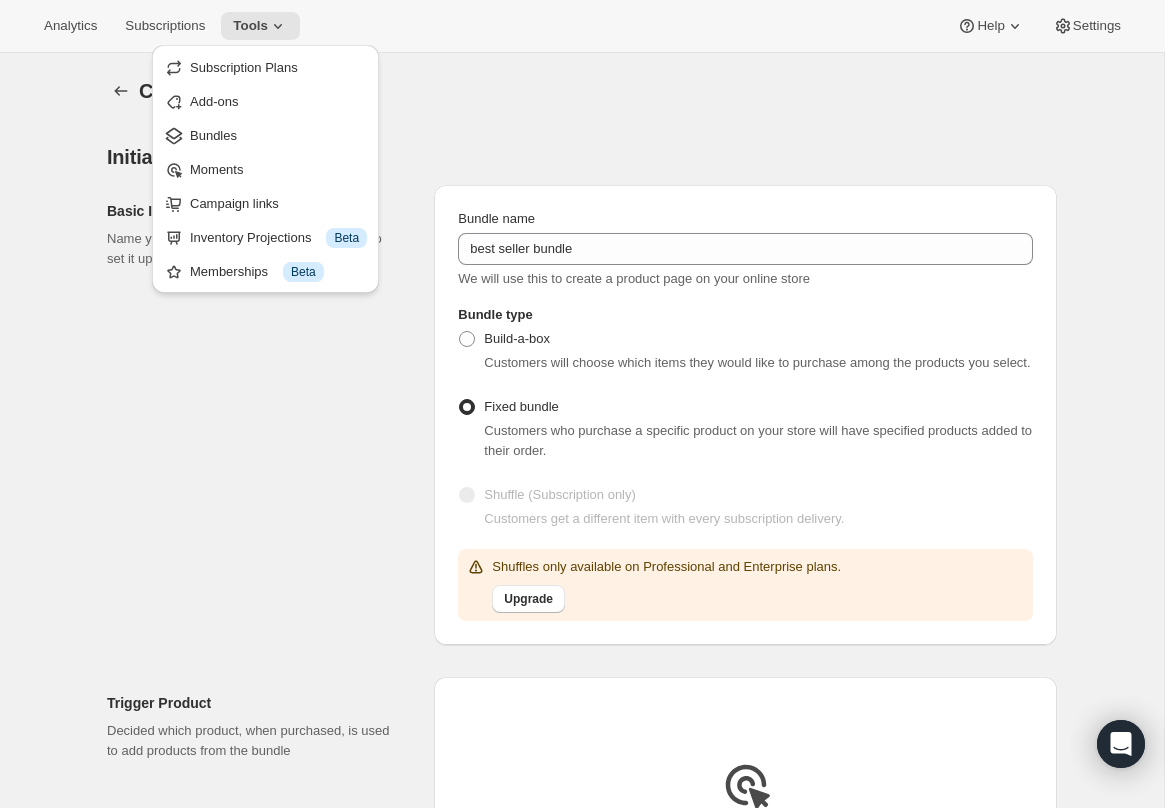 click on "Create Bundle. This page is ready Create Bundle Initial setup Basic Info Name your bundle and choose how you want to set it up. Bundle name best seller bundle We will use this to create a product page on your online store Bundle type Build-a-box Customers will choose which items they would like to purchase among the products you select. Fixed bundle Customers who purchase a specific product on your store will have specified products added to their order. Shuffle (Subscription only) Customers get a different item with every subscription delivery. Shuffles only available on Professional and Enterprise plans. Upgrade Trigger Product Decided which product, when purchased, is used to add products from the bundle What variant triggers this Bundle? This variant is used as the trigger to add products to the order Select Variant Bundle Products The listed products will be added to the order after it's placed Select products for this Bundle Browse for variants to get started Select Variants Create fixed bundle" at bounding box center (582, 851) 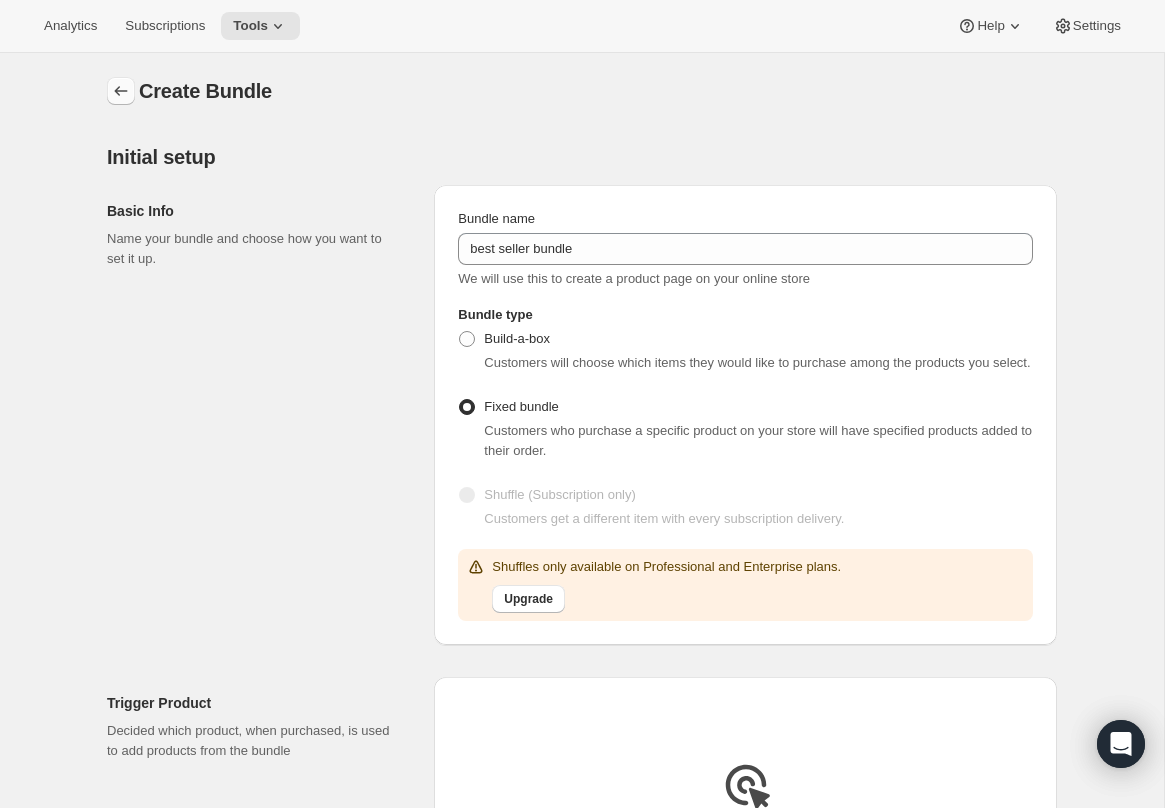 click 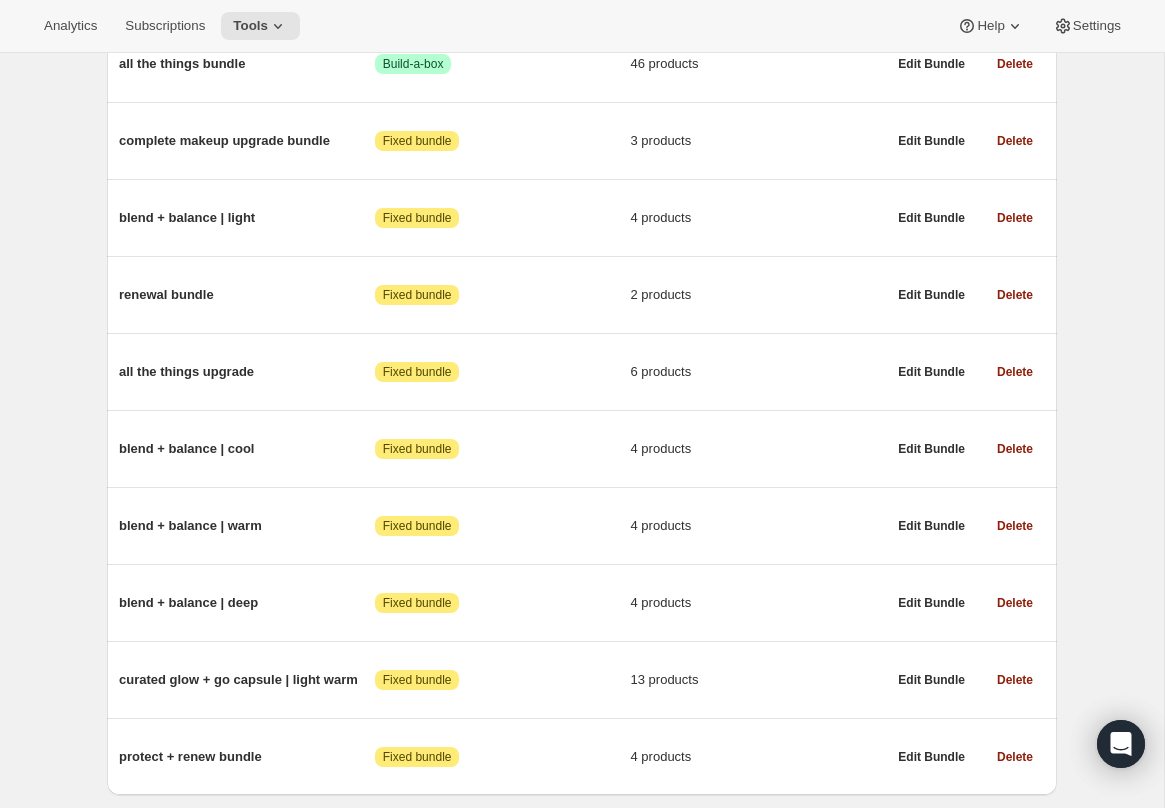 scroll, scrollTop: 1008, scrollLeft: 0, axis: vertical 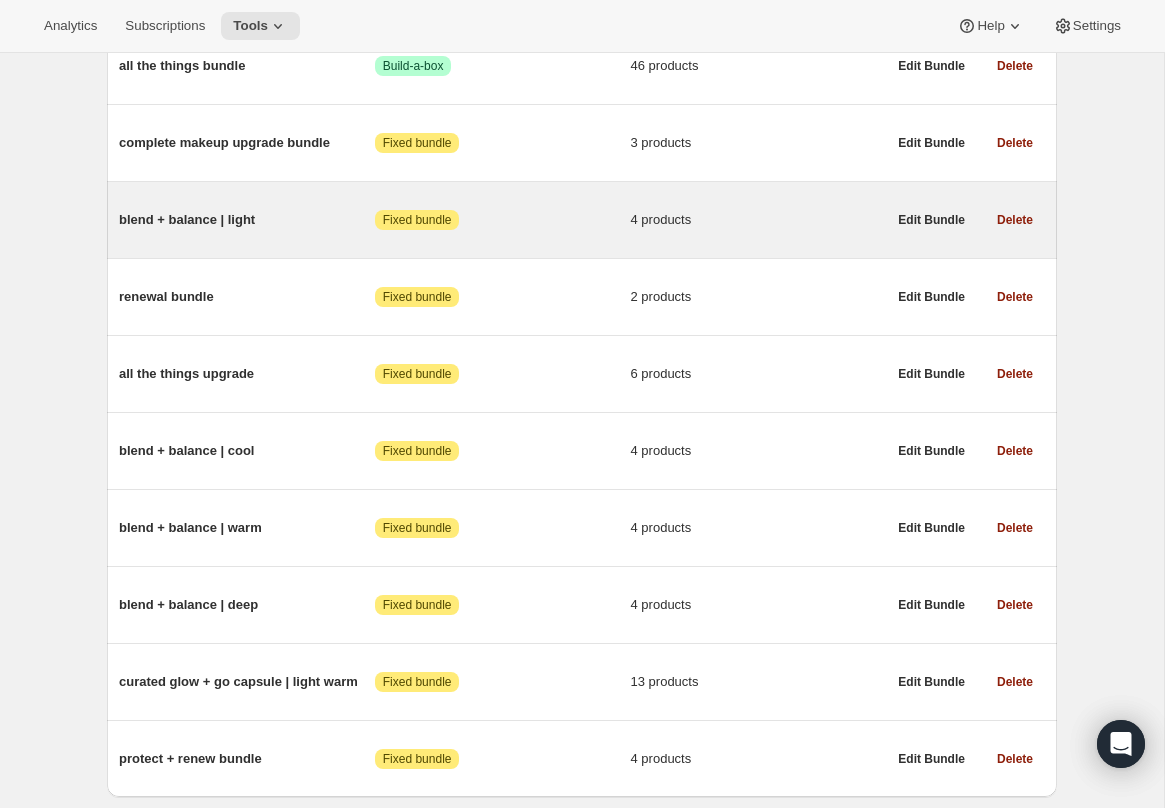 click on "blend + balance | light" at bounding box center [247, 220] 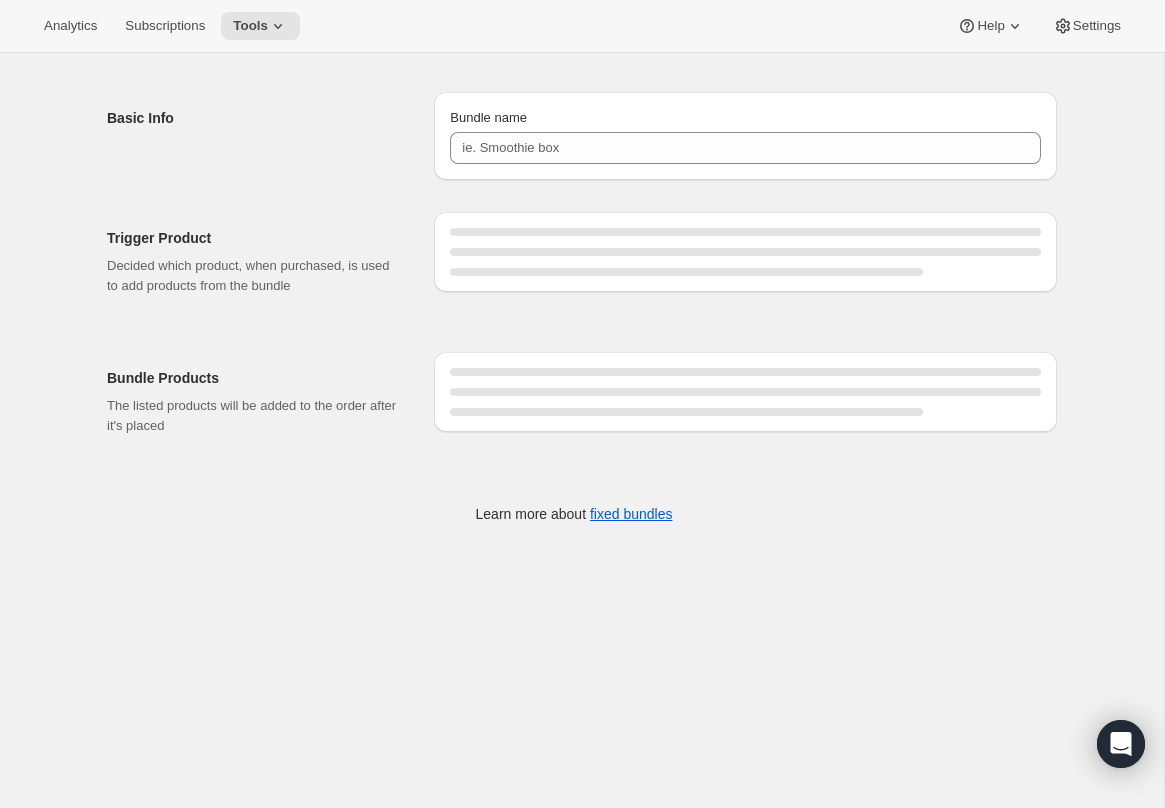 scroll, scrollTop: 0, scrollLeft: 0, axis: both 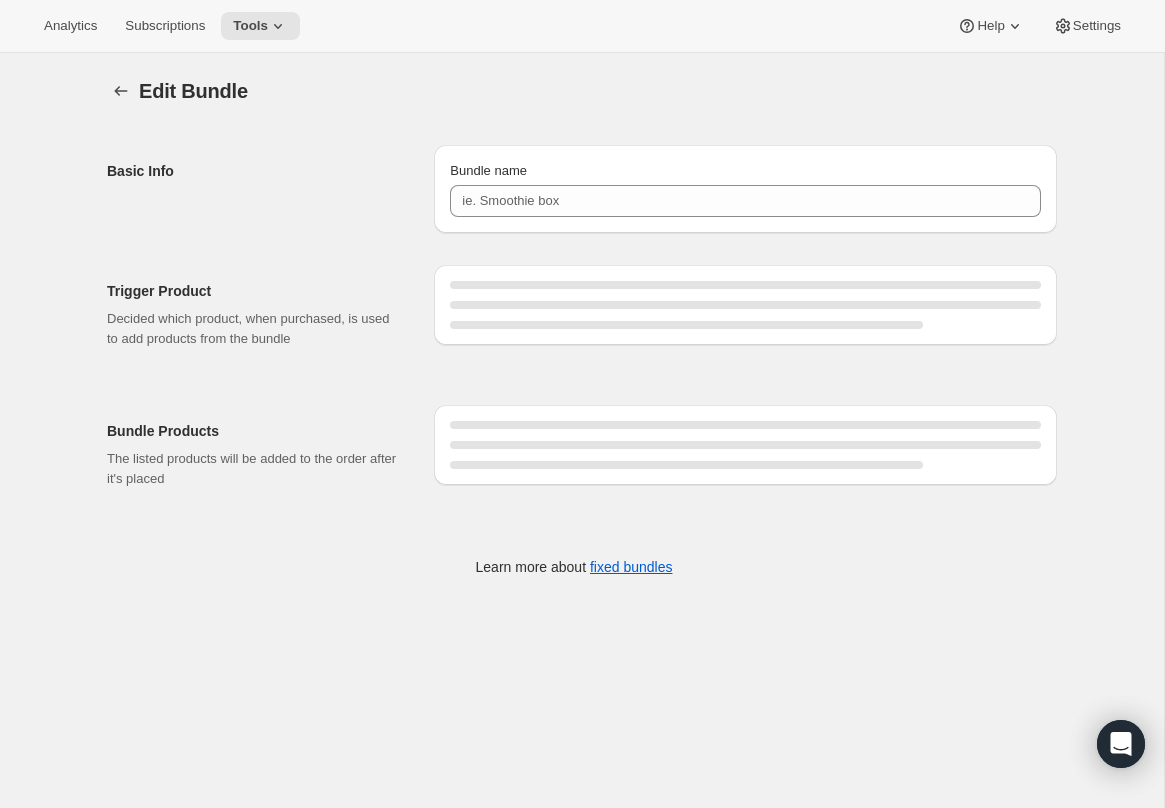 type on "blend + balance | light" 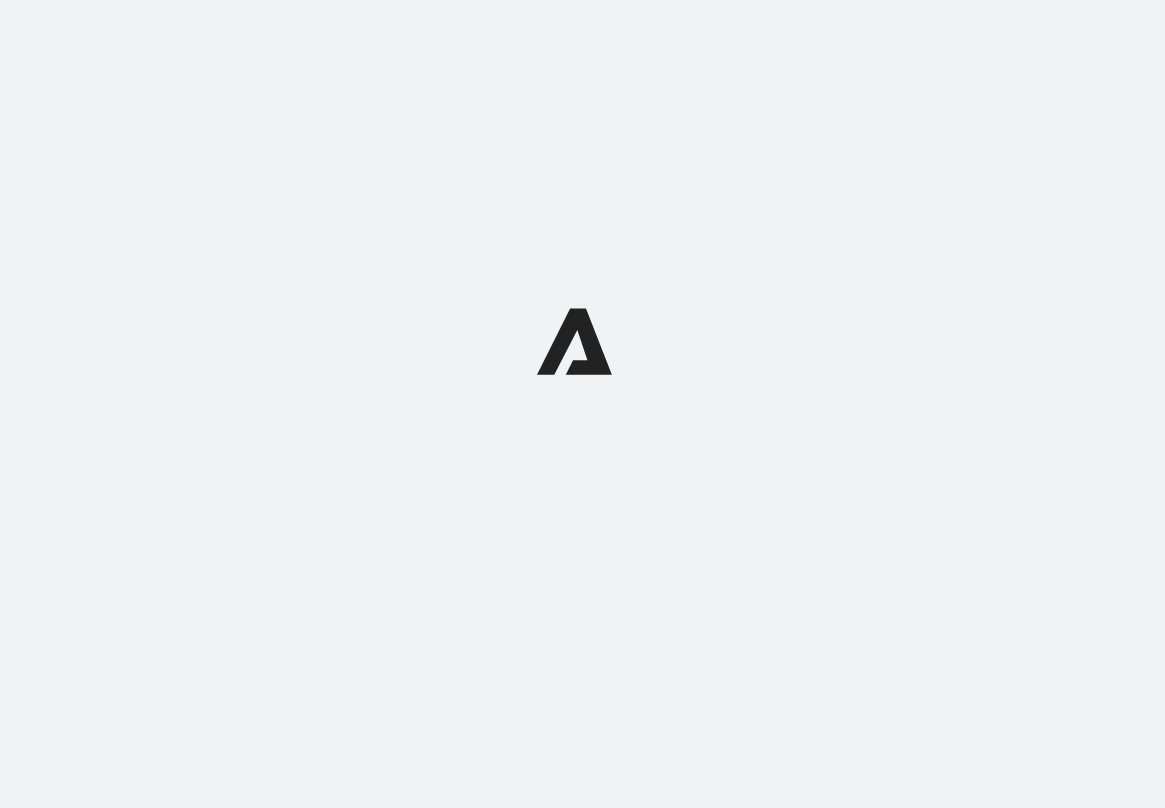 scroll, scrollTop: 0, scrollLeft: 0, axis: both 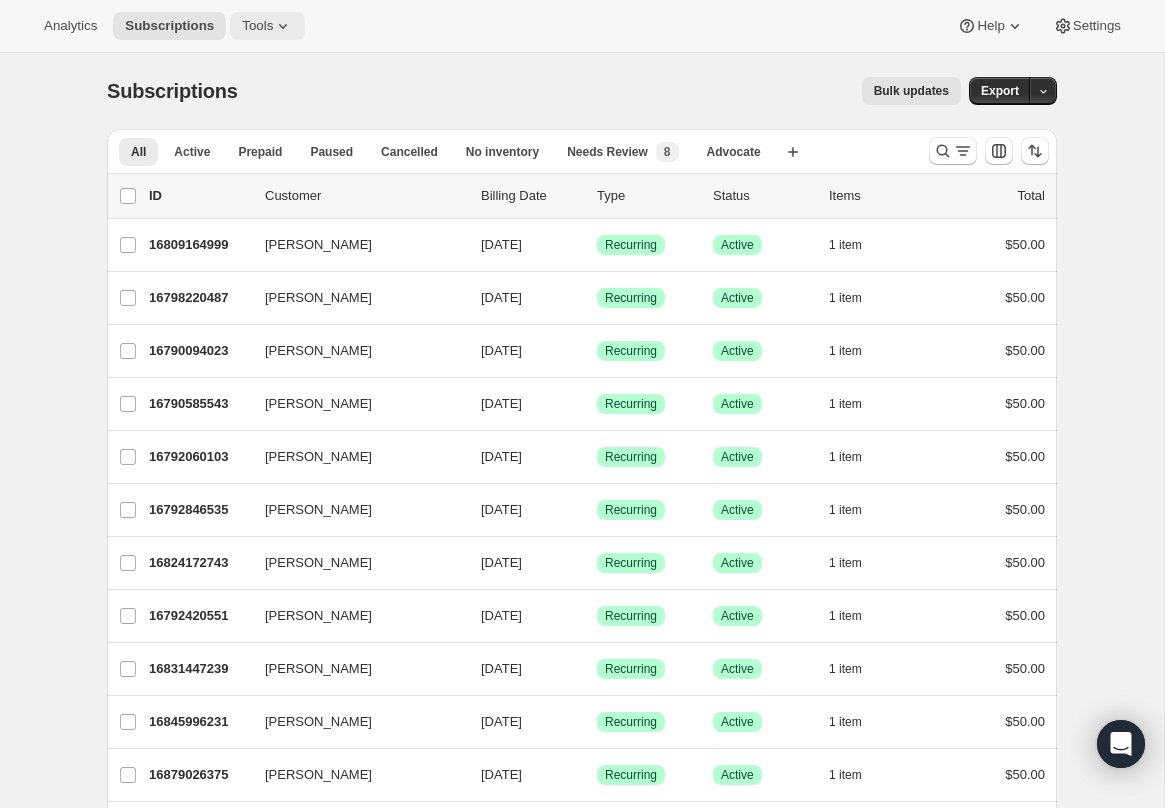 click on "Tools" at bounding box center [257, 26] 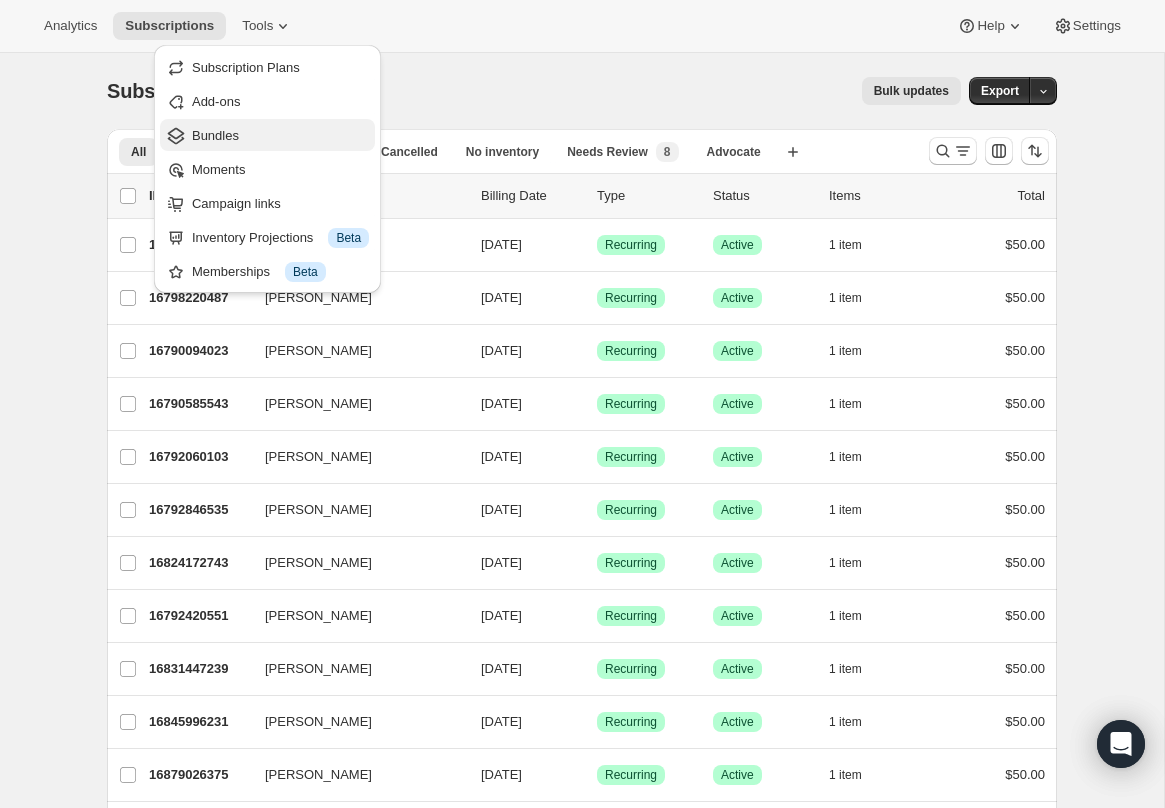 click on "Bundles" at bounding box center [215, 135] 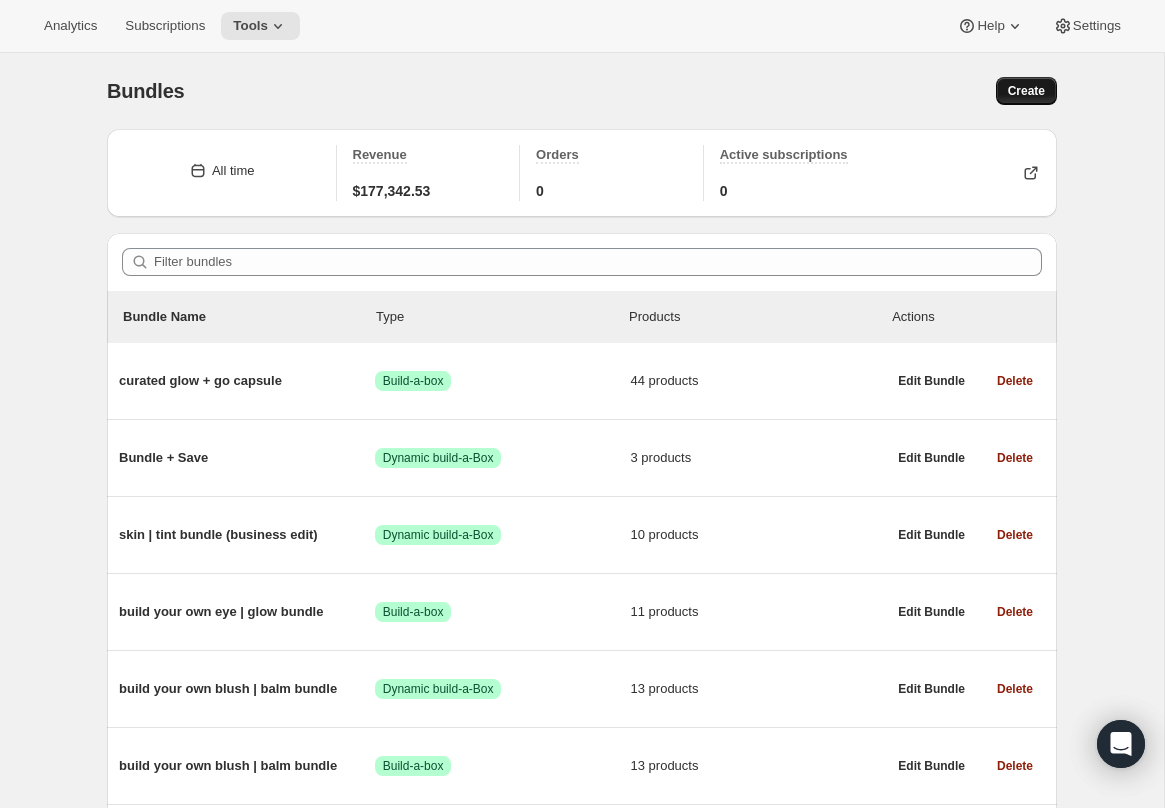 click on "Create" at bounding box center [1026, 91] 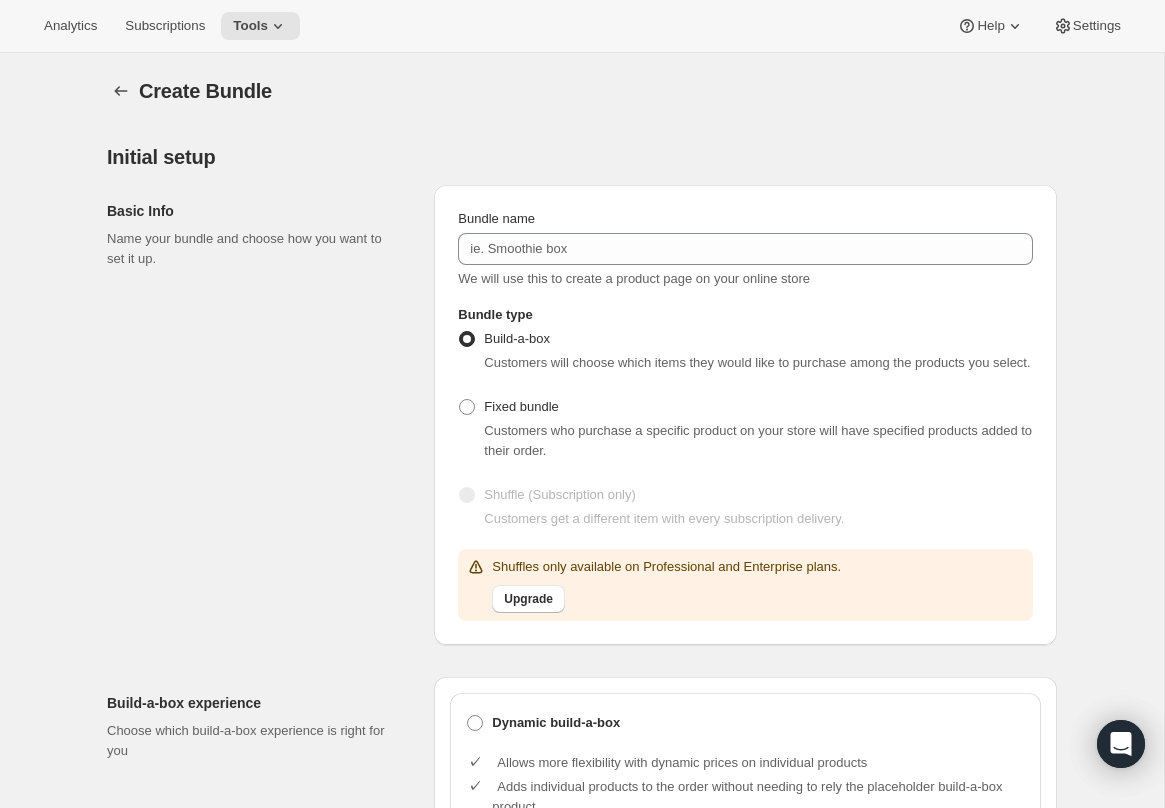 scroll, scrollTop: 46, scrollLeft: 0, axis: vertical 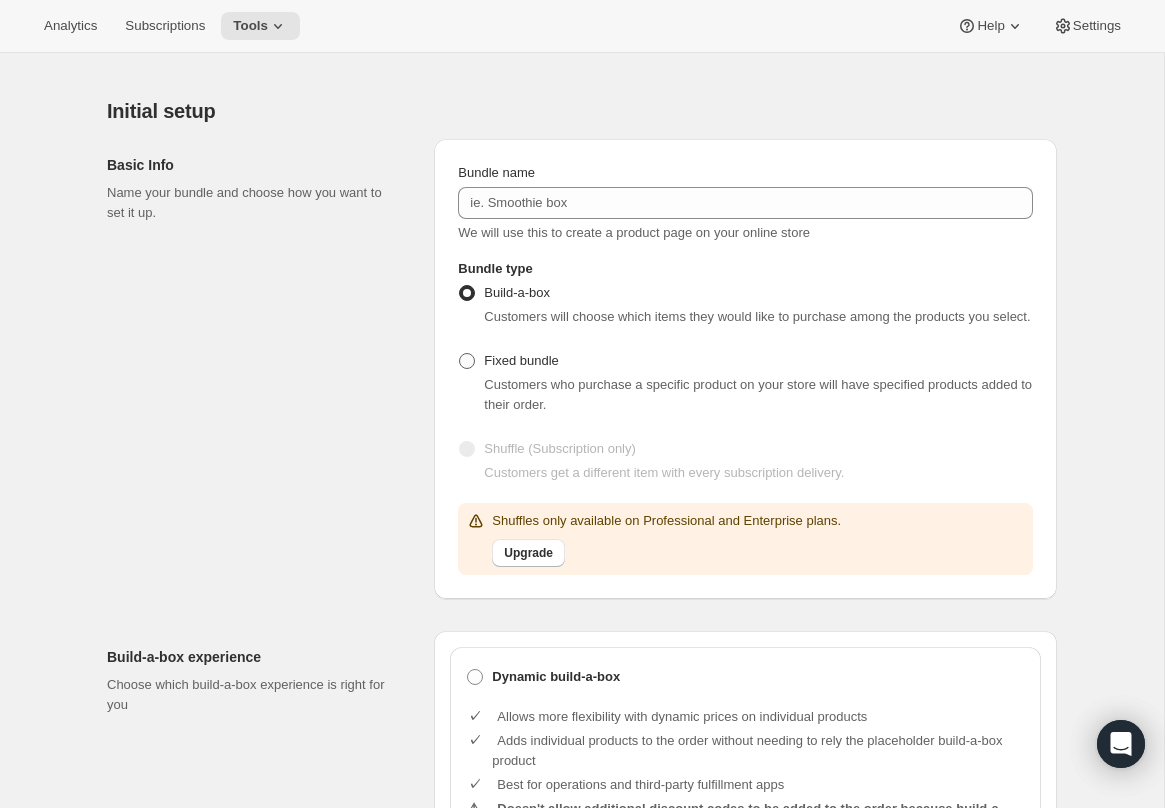 click at bounding box center [467, 361] 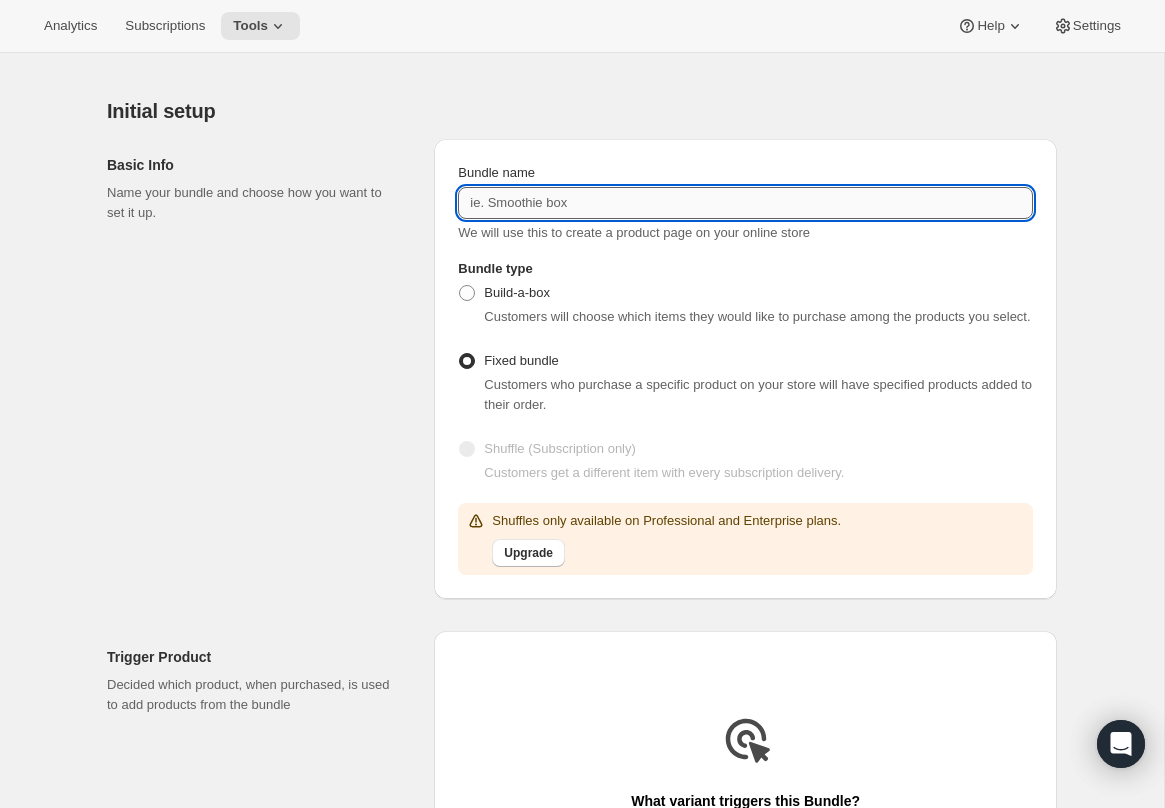 click on "Bundle name" at bounding box center [745, 203] 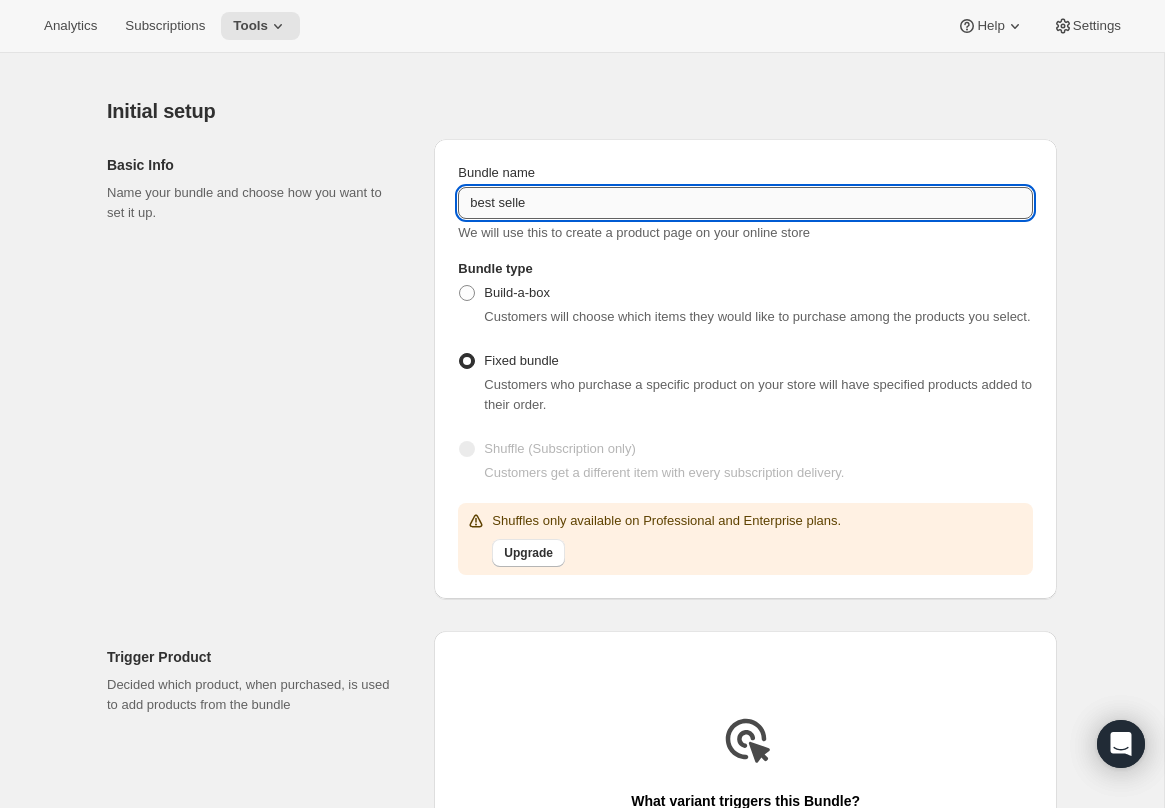 type on "best seller bundle" 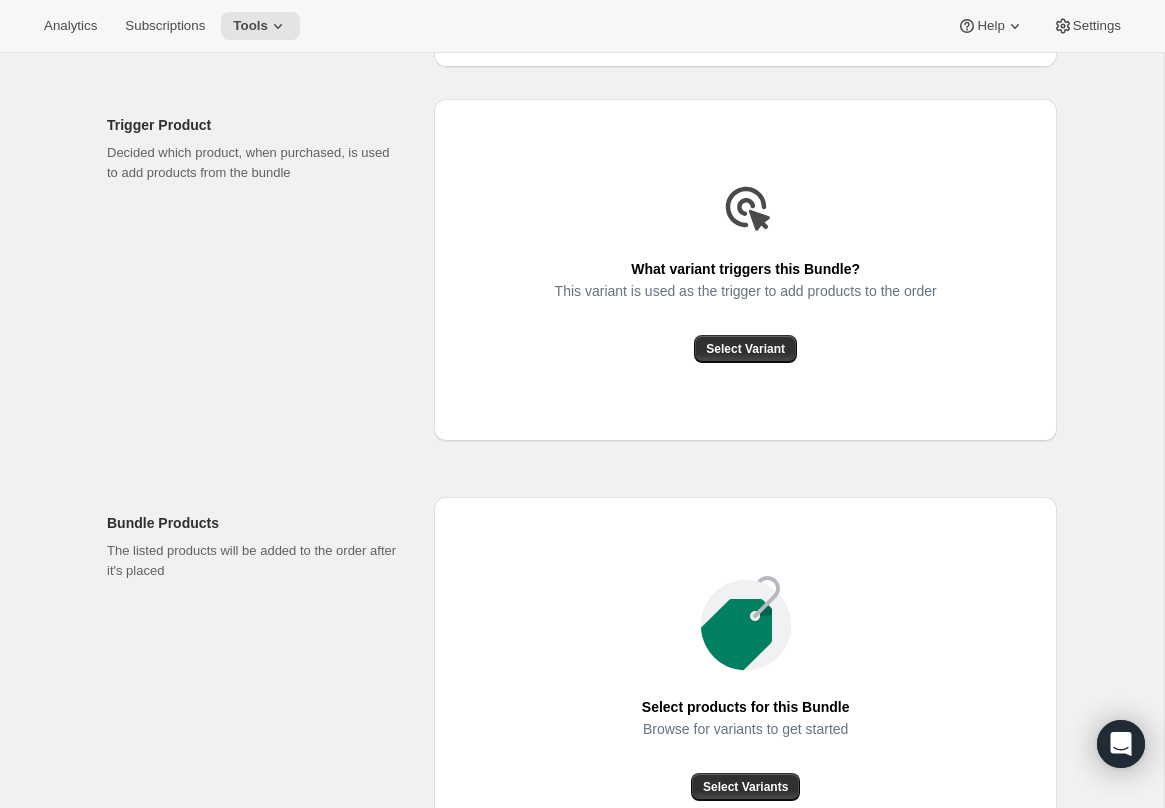 scroll, scrollTop: 579, scrollLeft: 0, axis: vertical 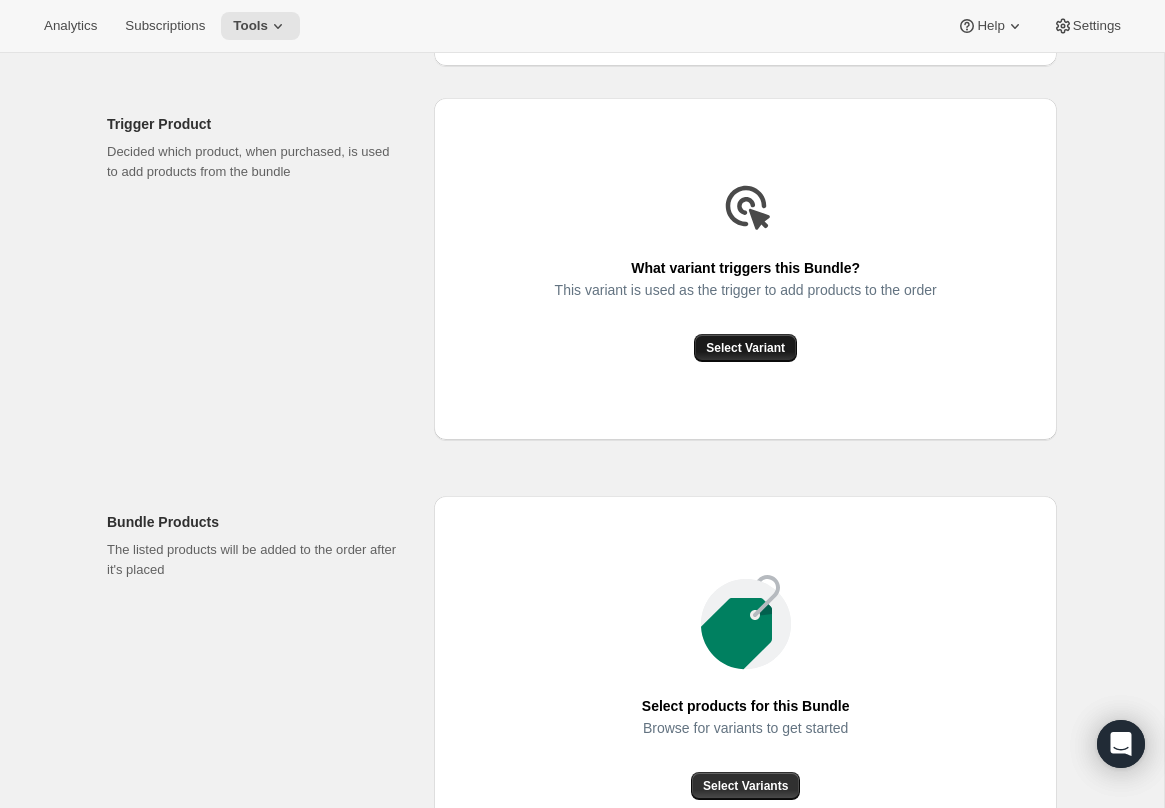 click on "Select Variant" at bounding box center (745, 348) 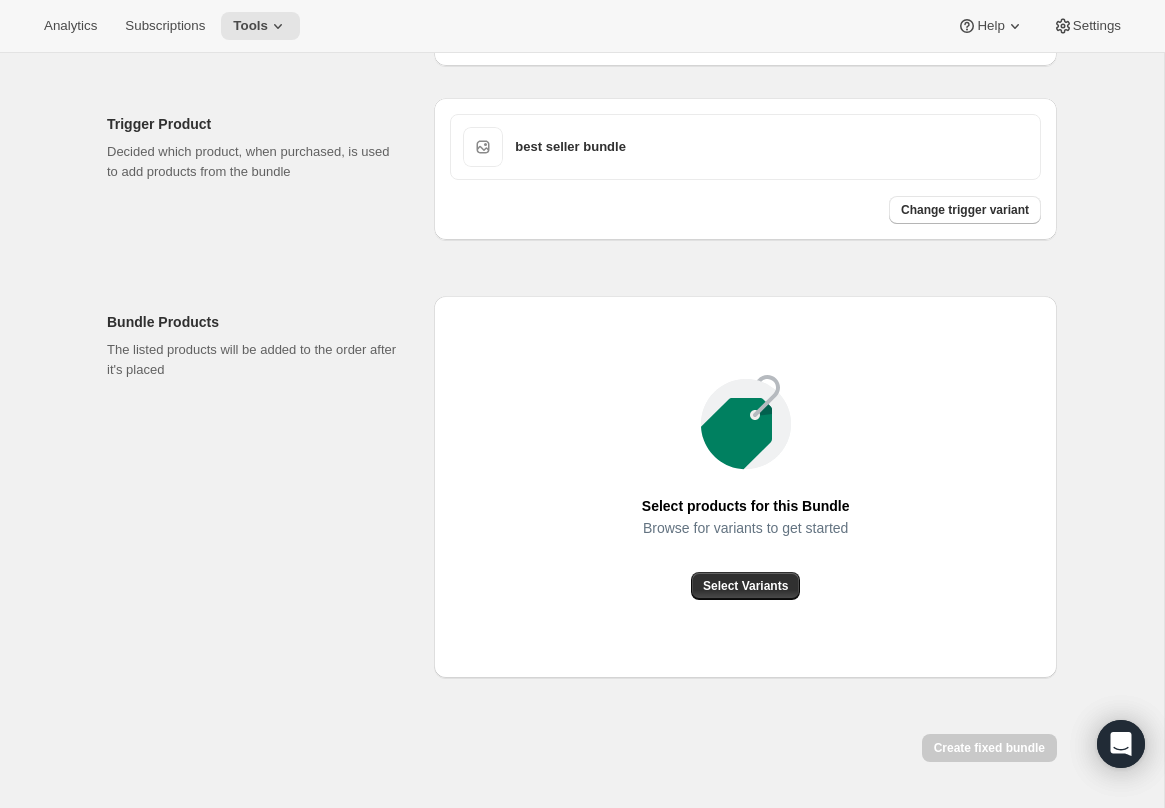 scroll, scrollTop: 613, scrollLeft: 0, axis: vertical 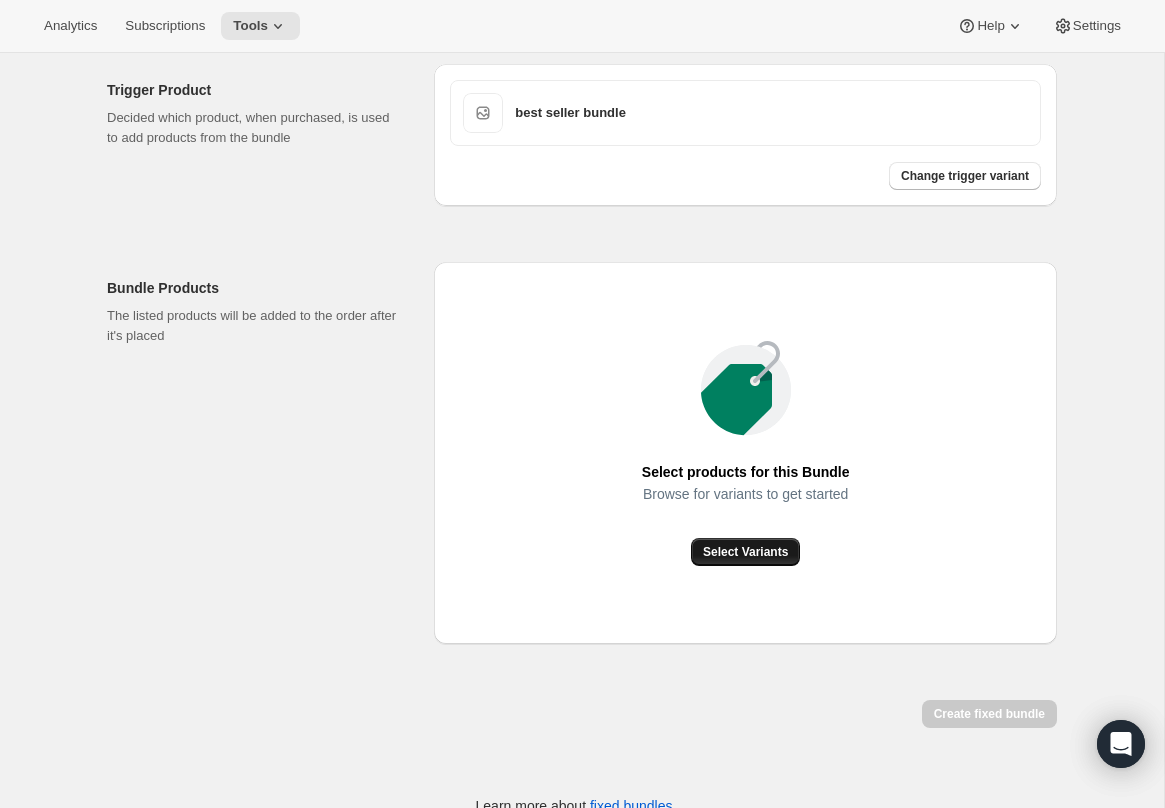 click on "Select Variants" at bounding box center [745, 552] 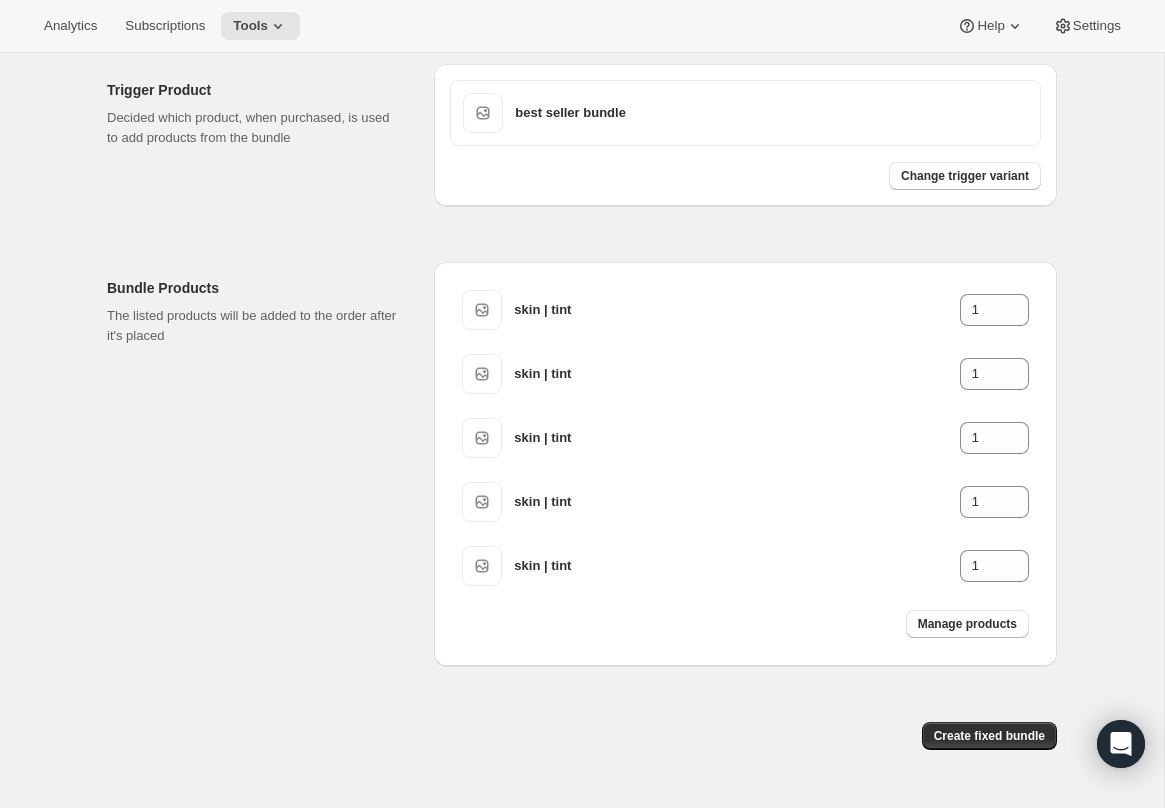 scroll, scrollTop: 683, scrollLeft: 0, axis: vertical 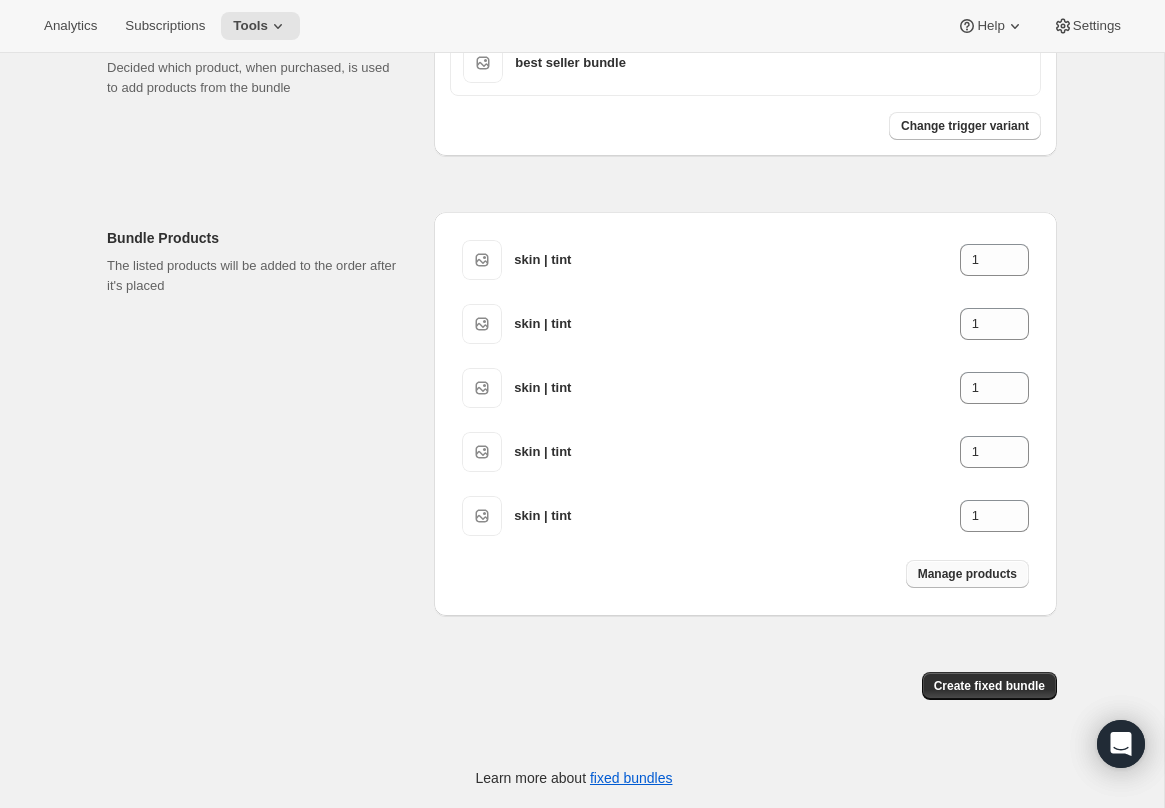 click on "Manage products" at bounding box center (967, 574) 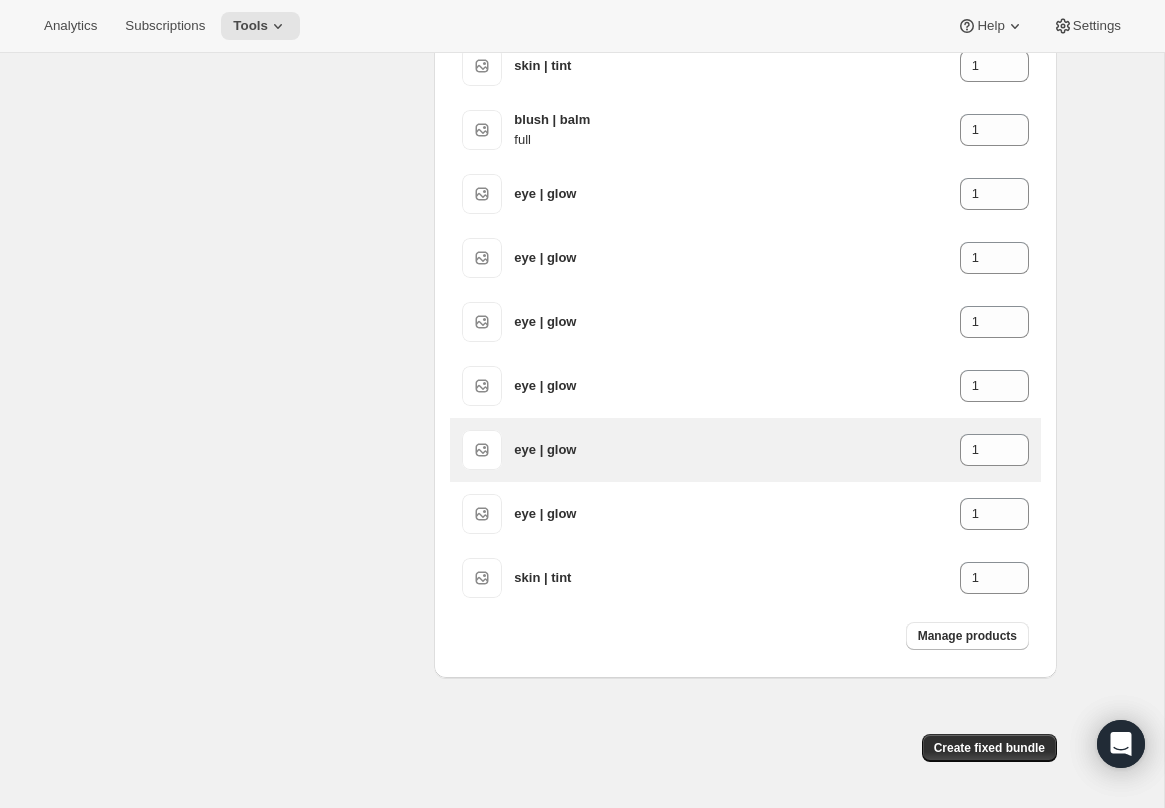 scroll, scrollTop: 1707, scrollLeft: 0, axis: vertical 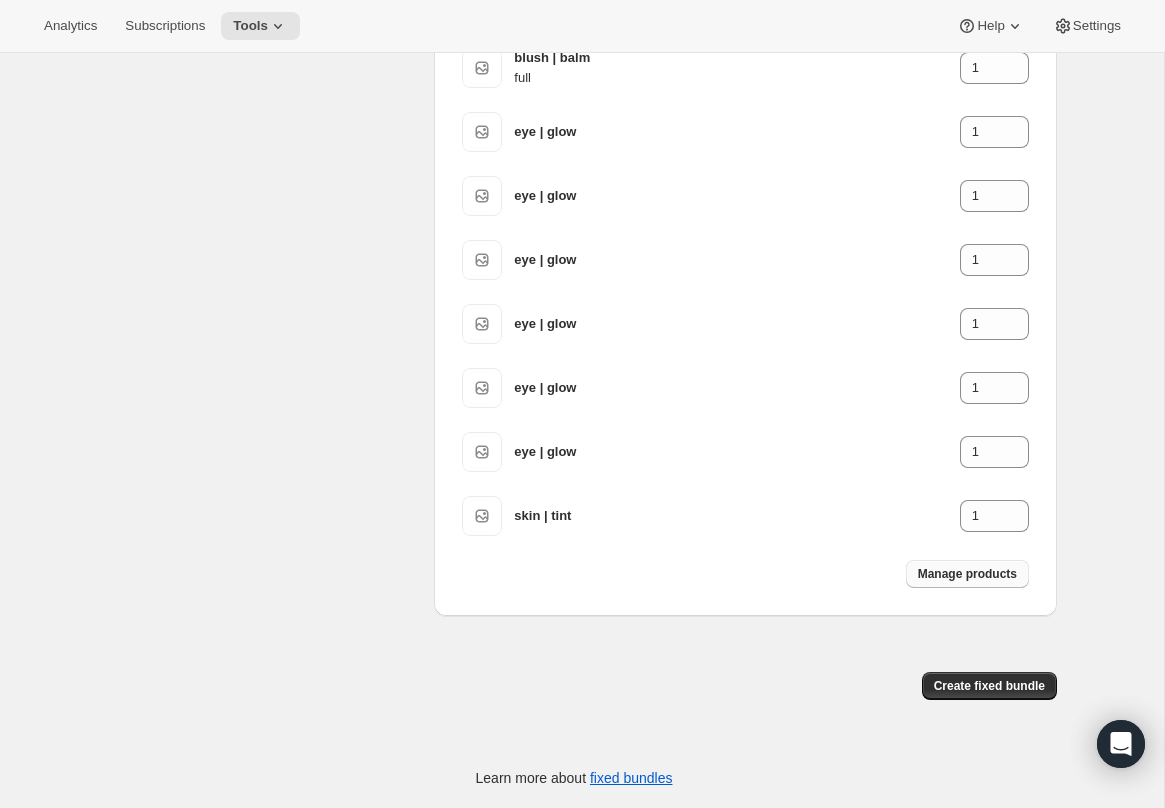 click on "Manage products" at bounding box center (967, 574) 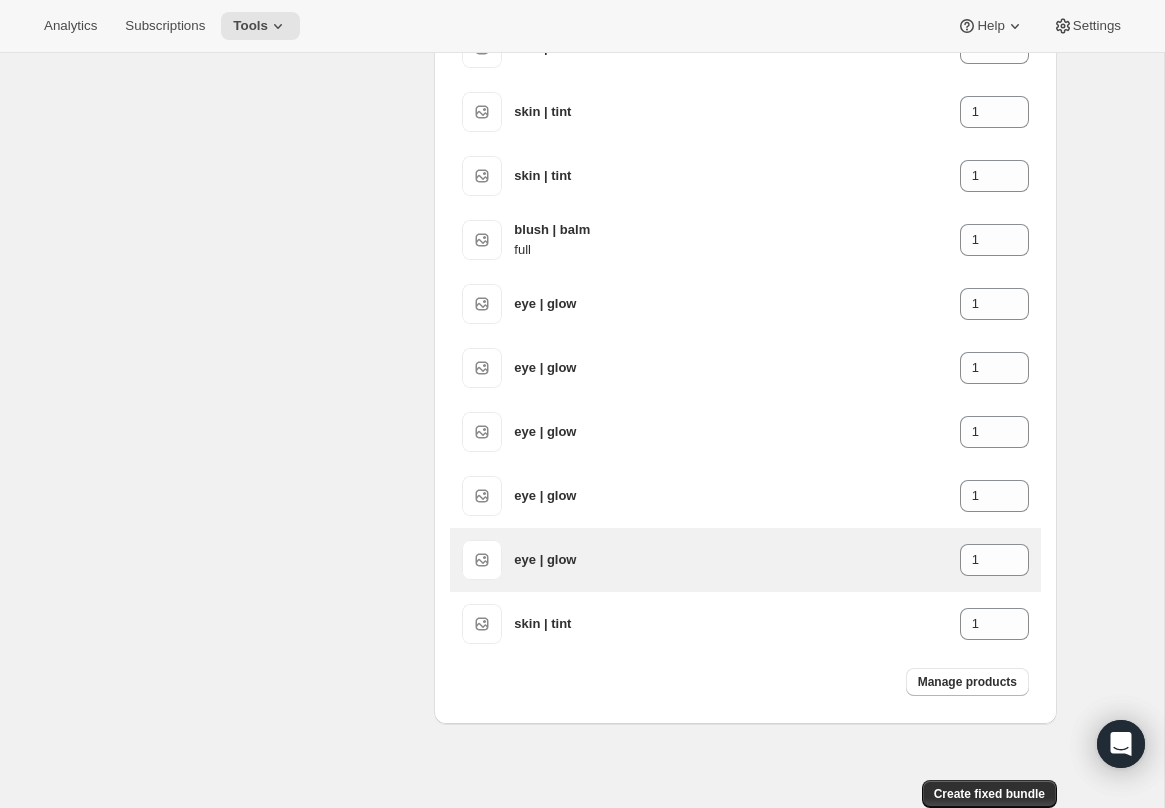 scroll, scrollTop: 1835, scrollLeft: 0, axis: vertical 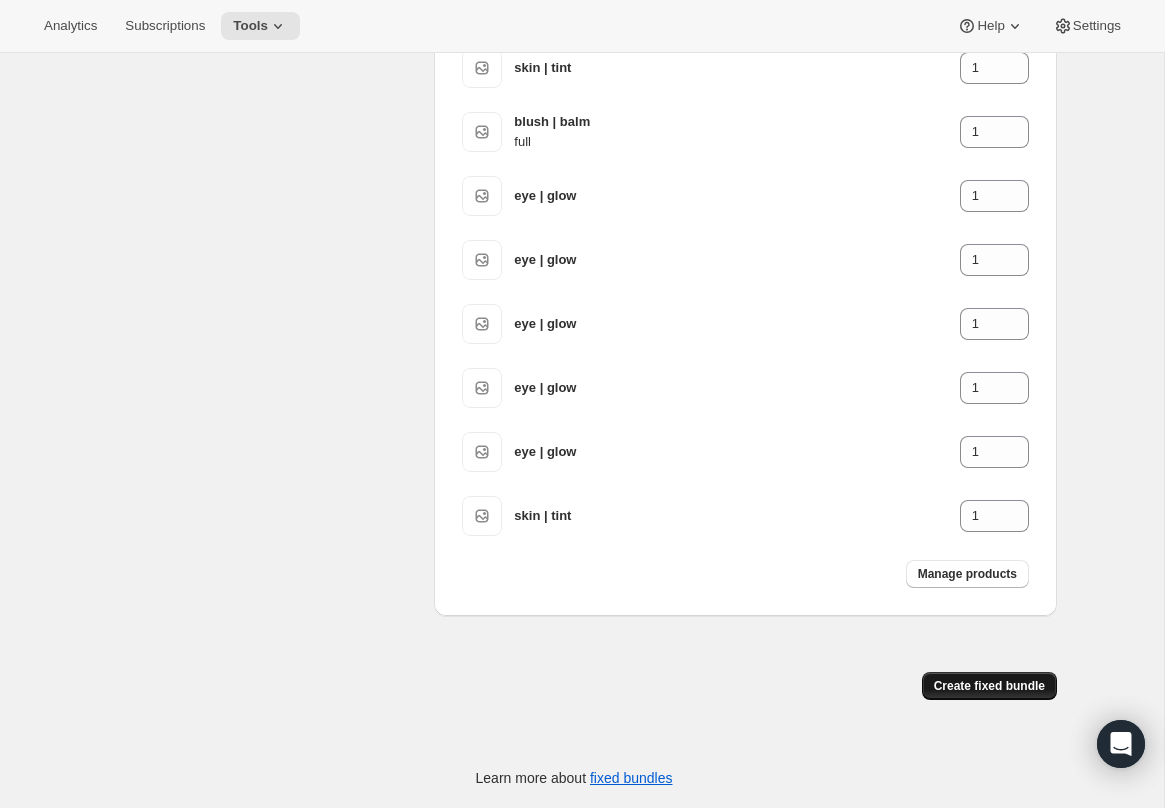 click on "Create fixed bundle" at bounding box center [989, 686] 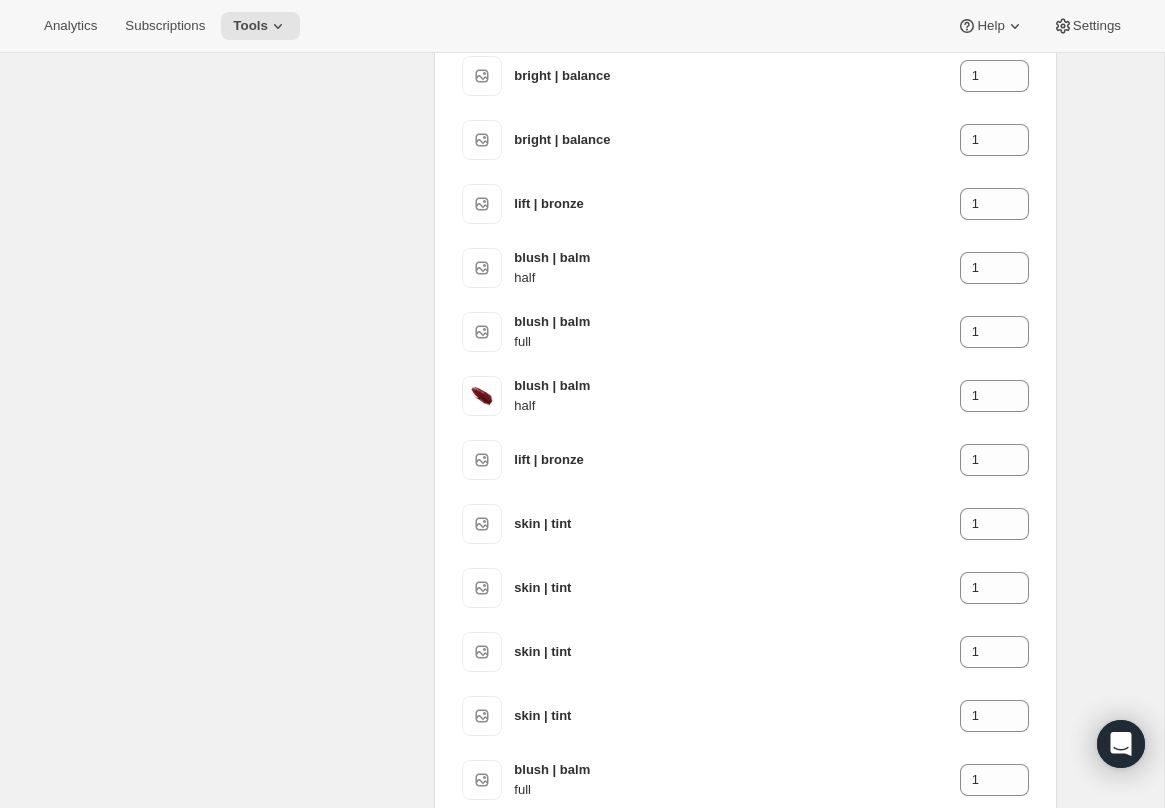 scroll, scrollTop: 2503, scrollLeft: 0, axis: vertical 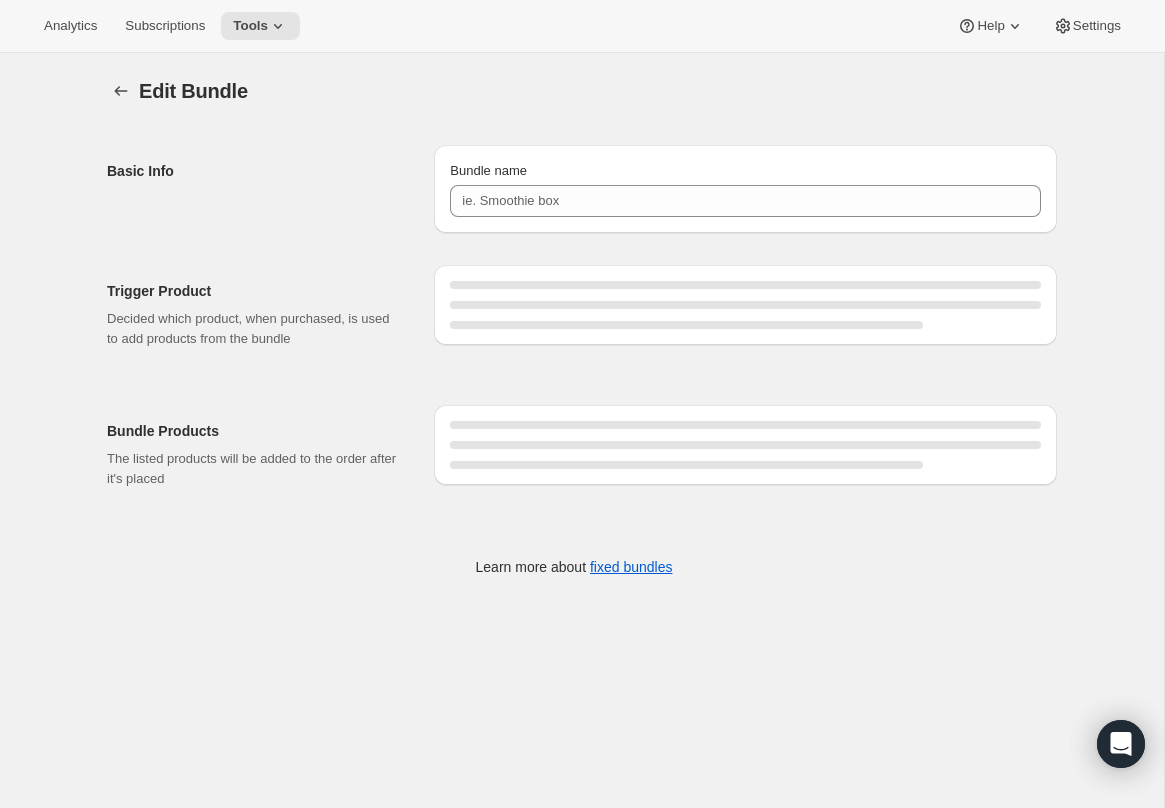 type on "best seller bundle" 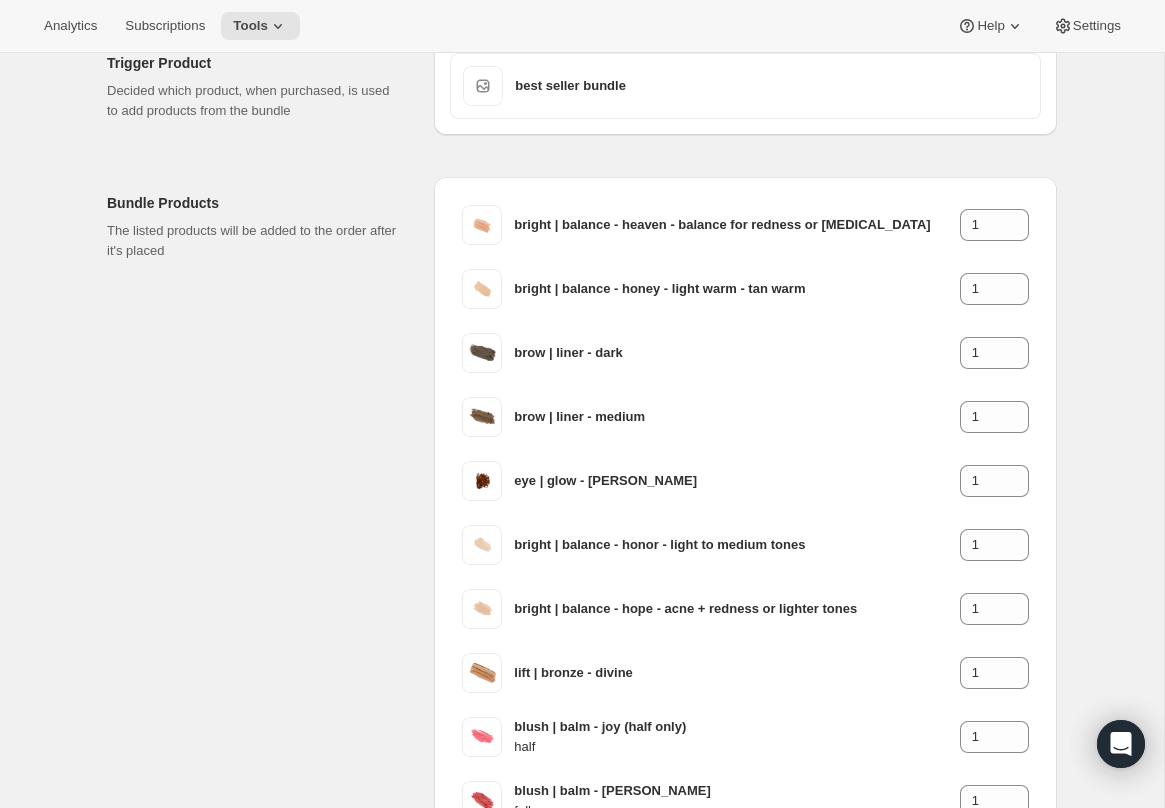 scroll, scrollTop: 0, scrollLeft: 0, axis: both 